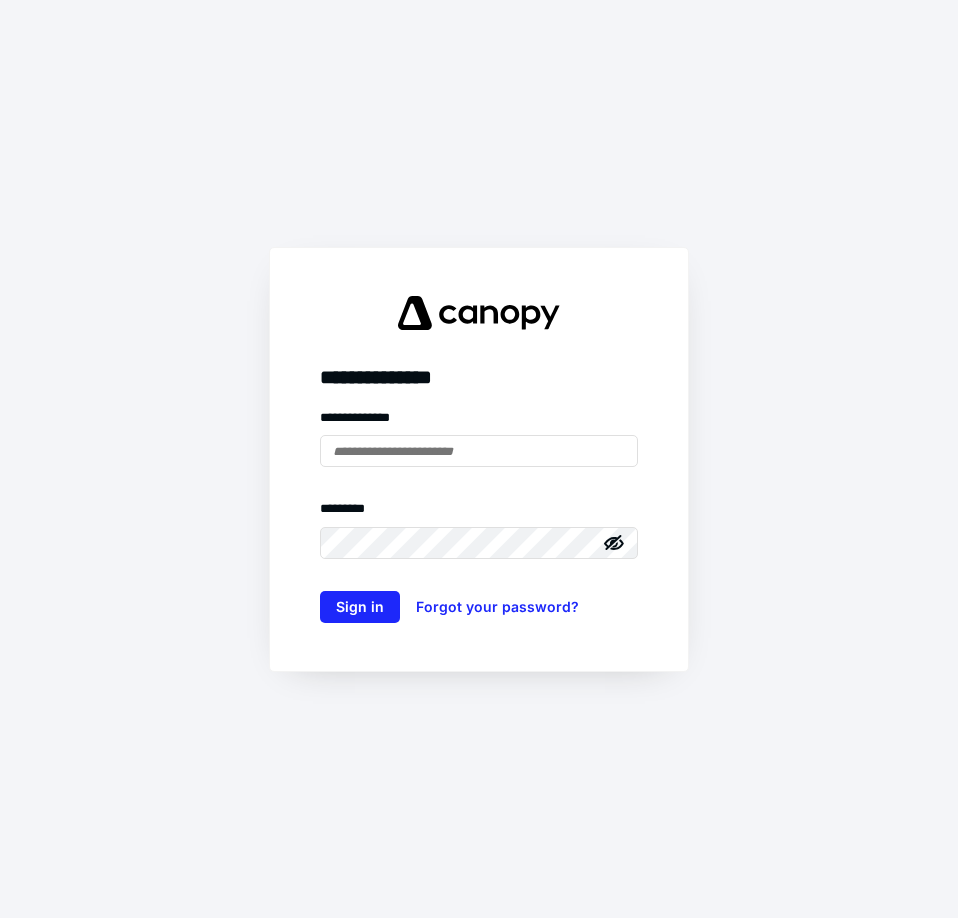 scroll, scrollTop: 0, scrollLeft: 0, axis: both 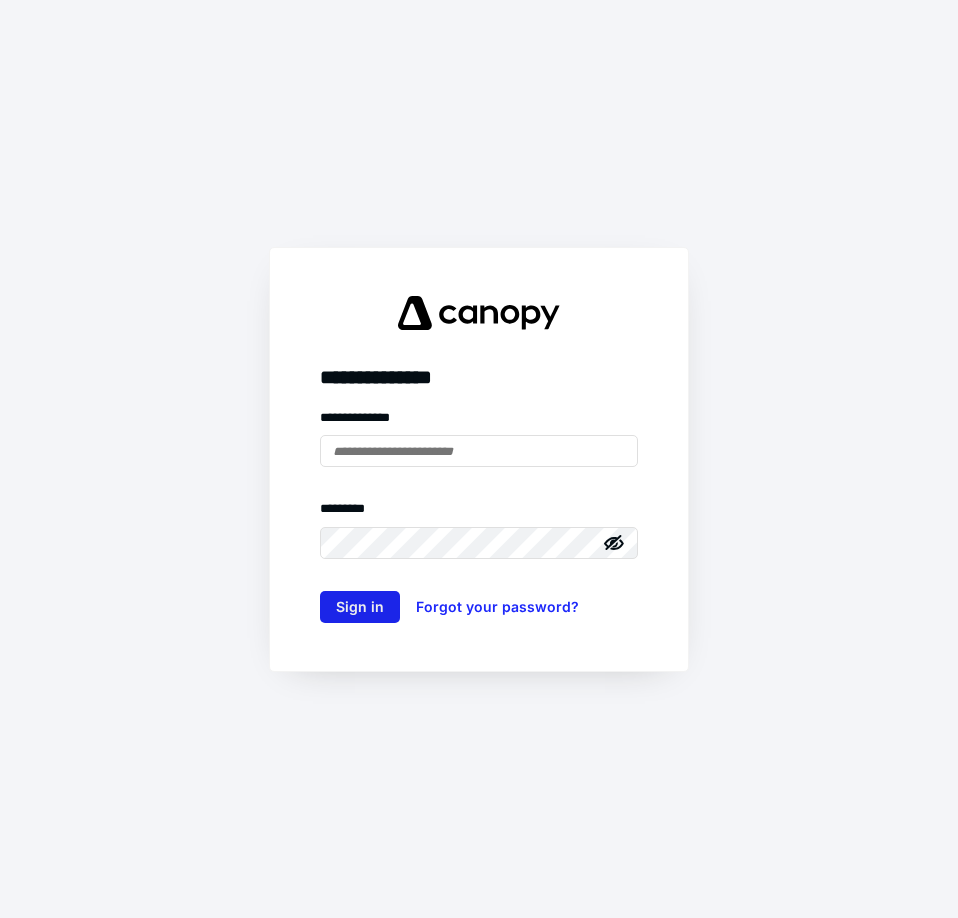 type on "**********" 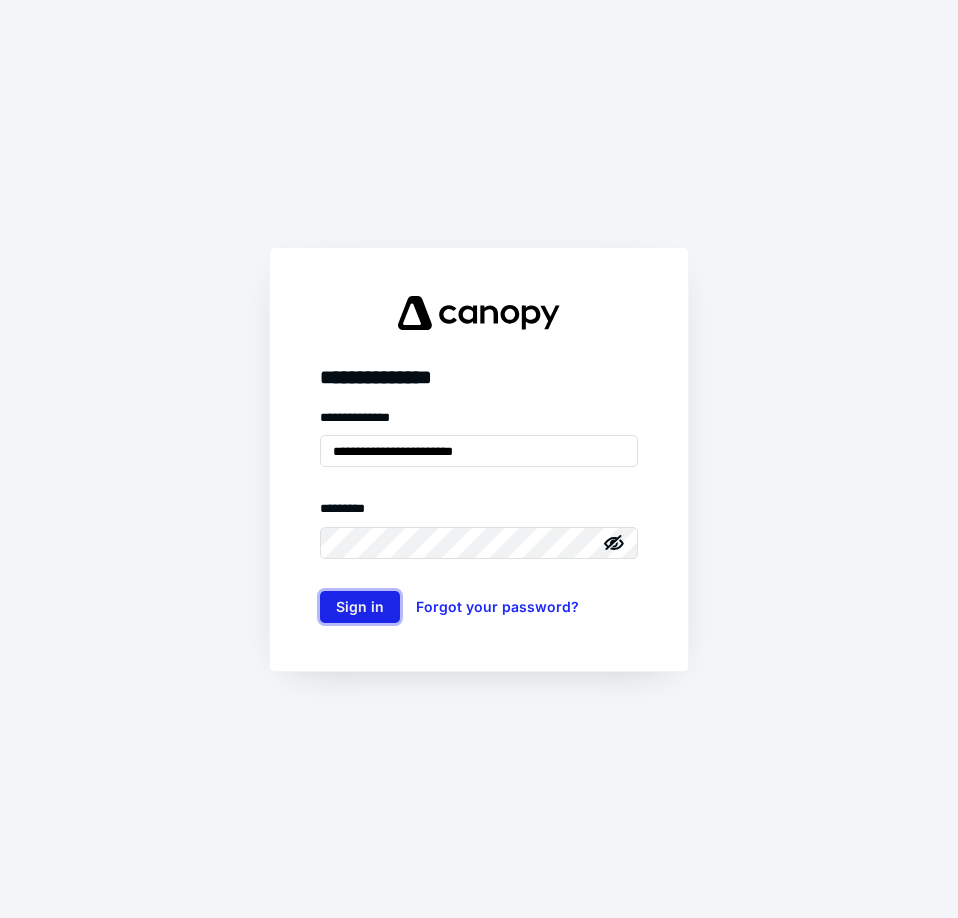 click on "Sign in" at bounding box center [360, 607] 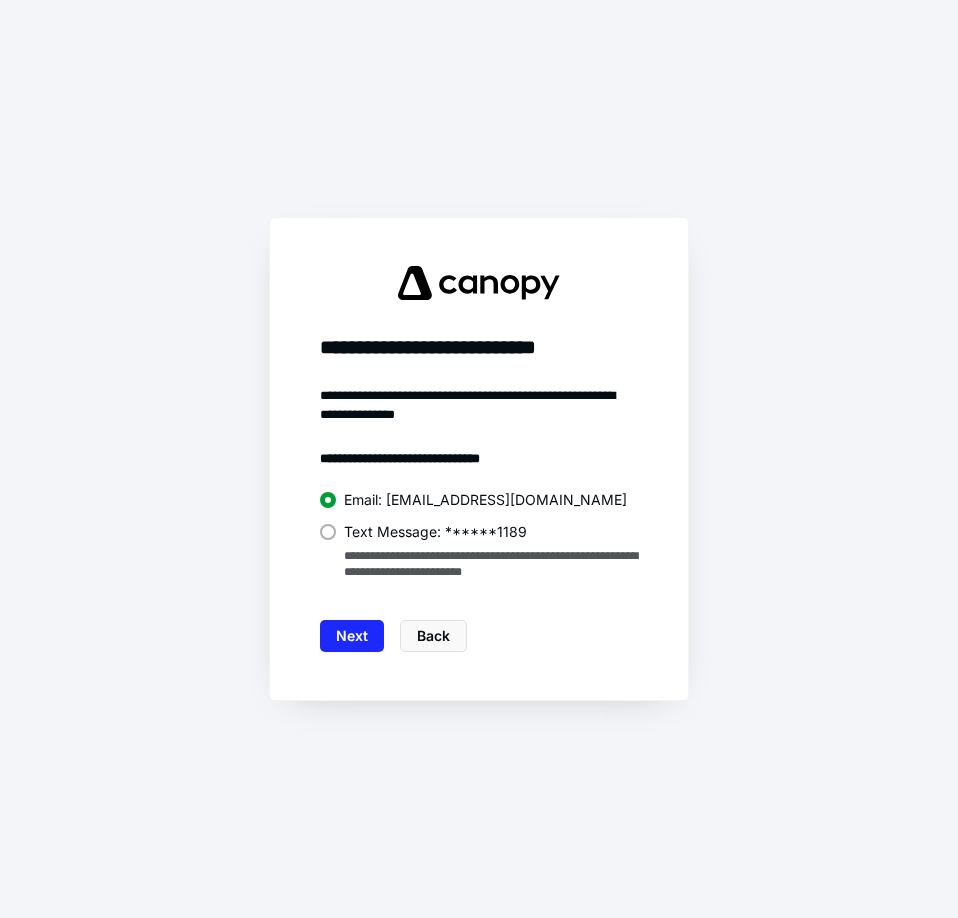 click at bounding box center [328, 532] 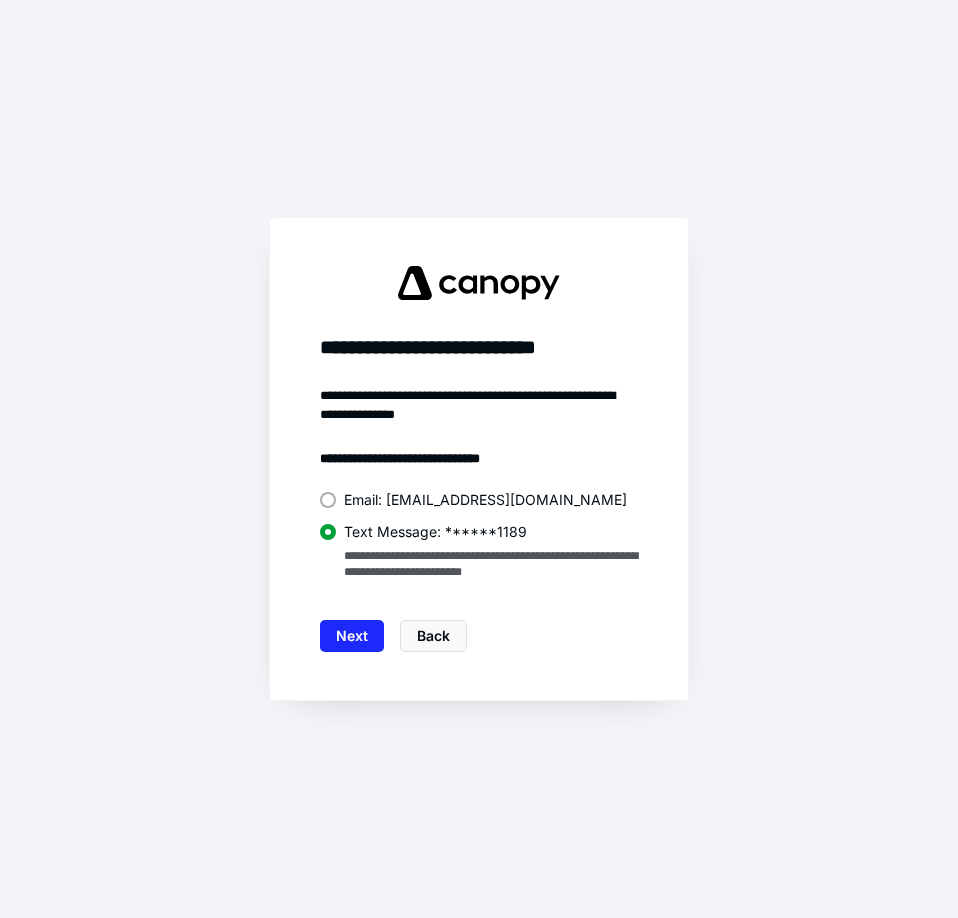 drag, startPoint x: 349, startPoint y: 637, endPoint x: 334, endPoint y: 641, distance: 15.524175 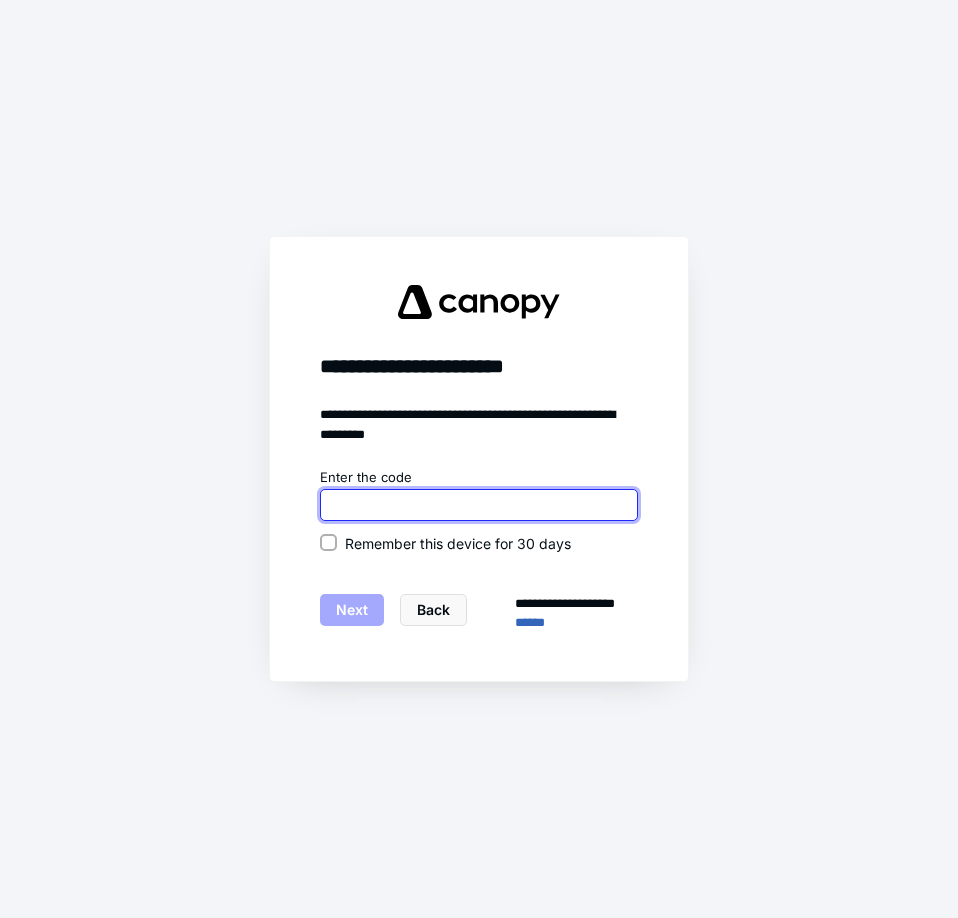 click at bounding box center [479, 505] 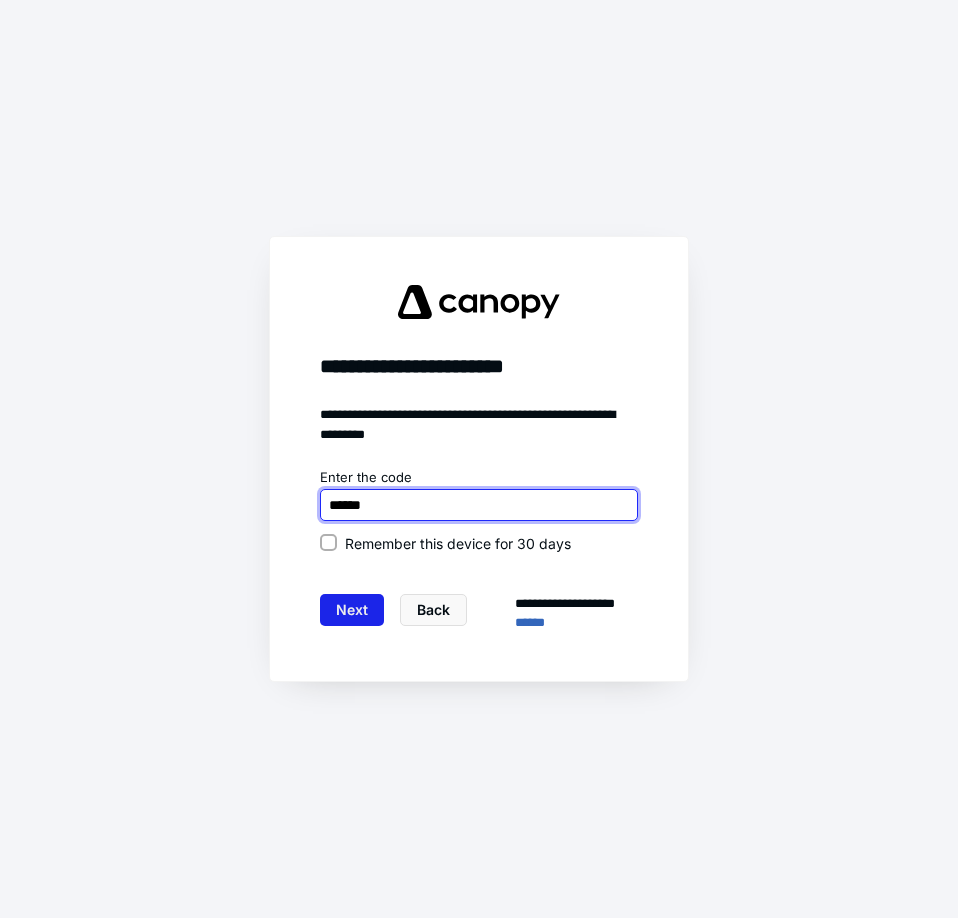 type on "******" 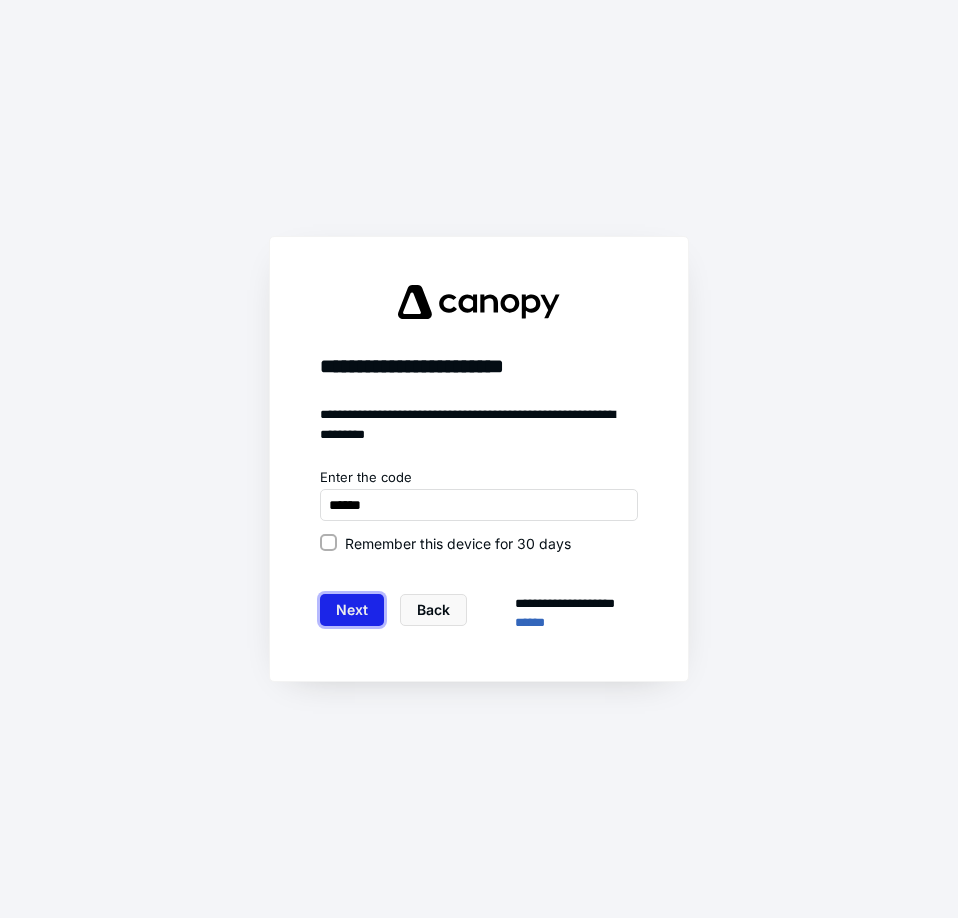 click on "Next" at bounding box center (352, 610) 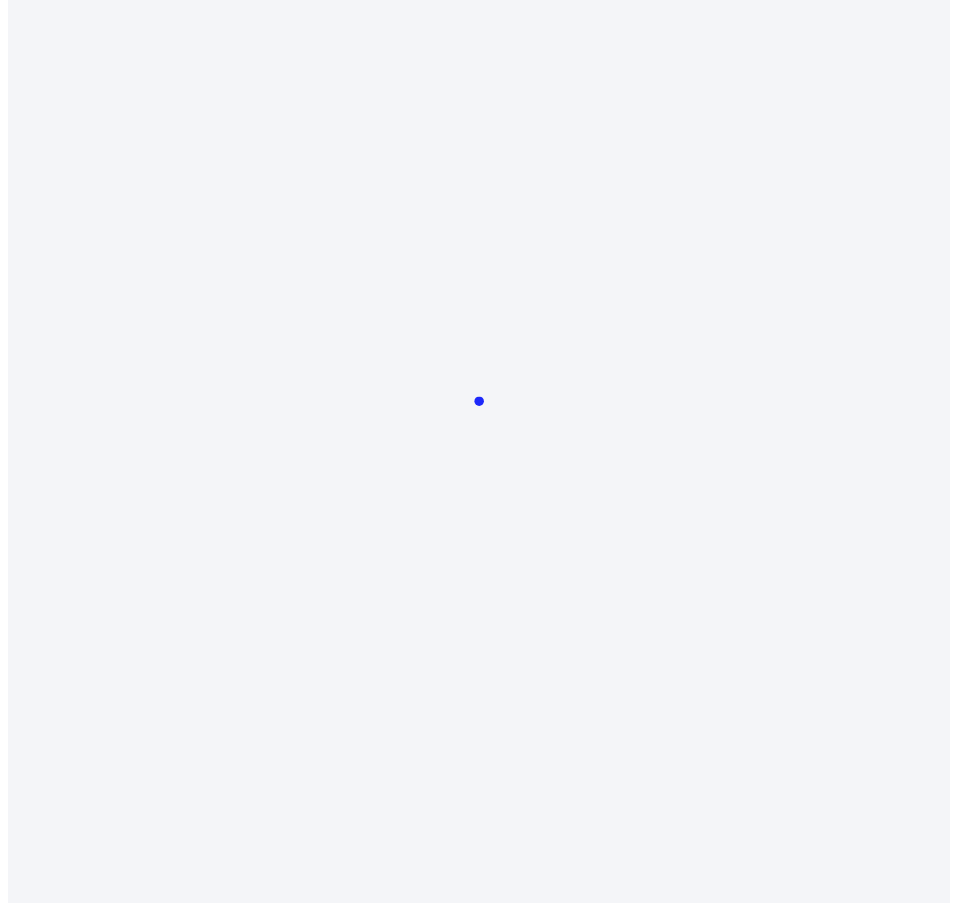 scroll, scrollTop: 0, scrollLeft: 0, axis: both 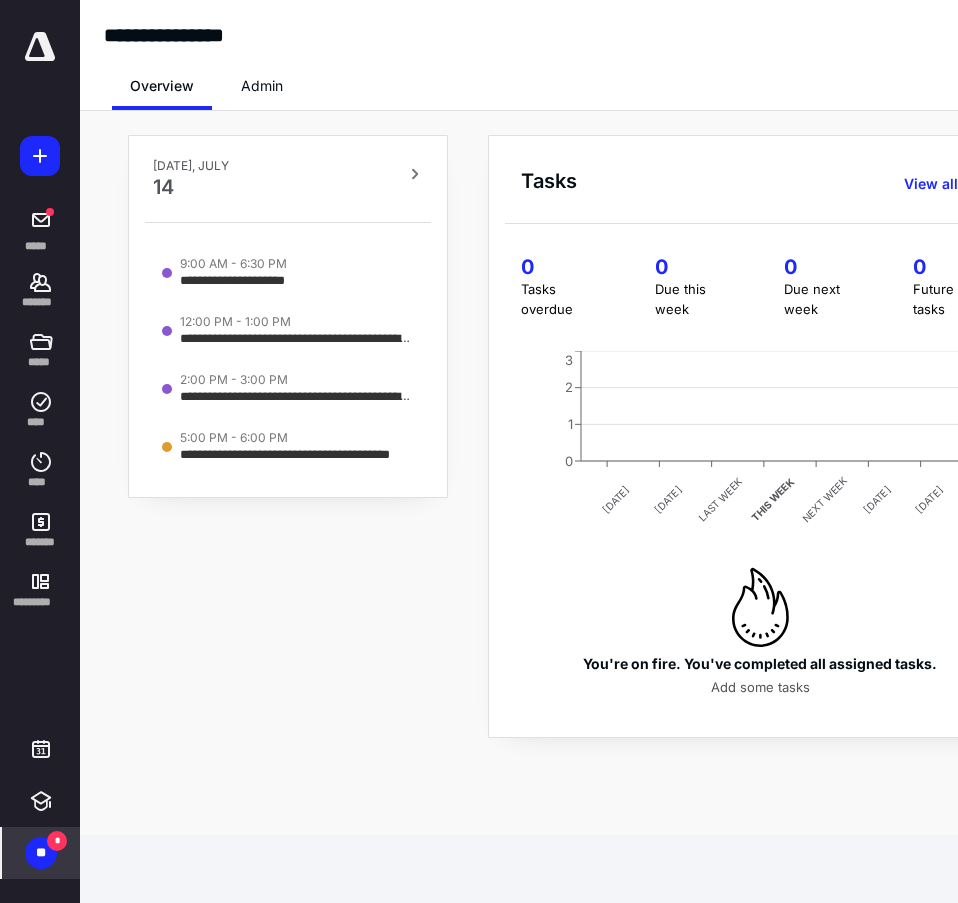 click on "**" at bounding box center [41, 853] 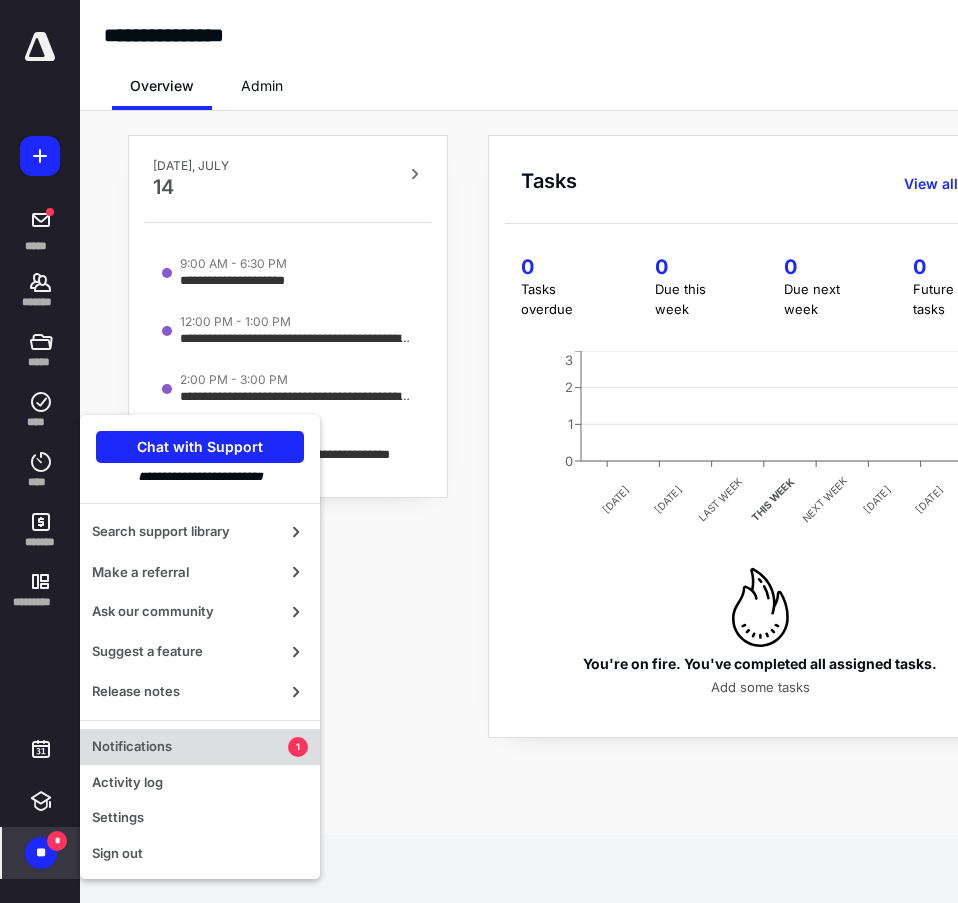 click on "Notifications" at bounding box center (190, 747) 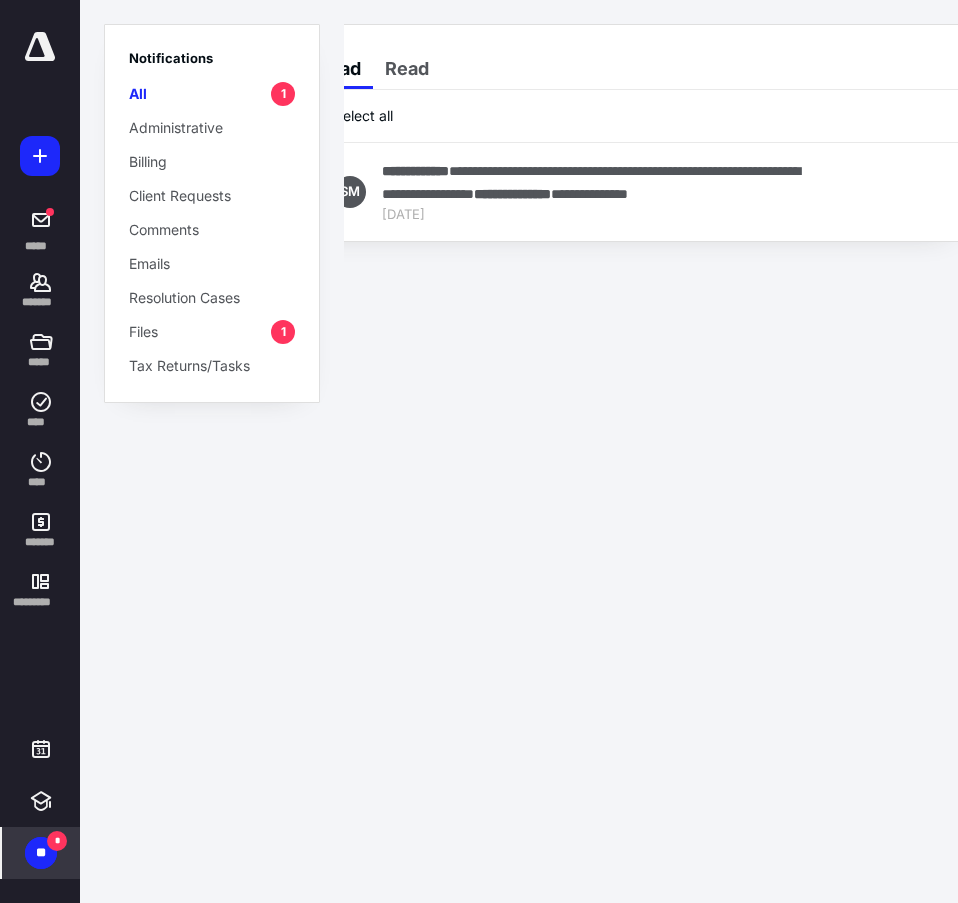 scroll, scrollTop: 0, scrollLeft: 85, axis: horizontal 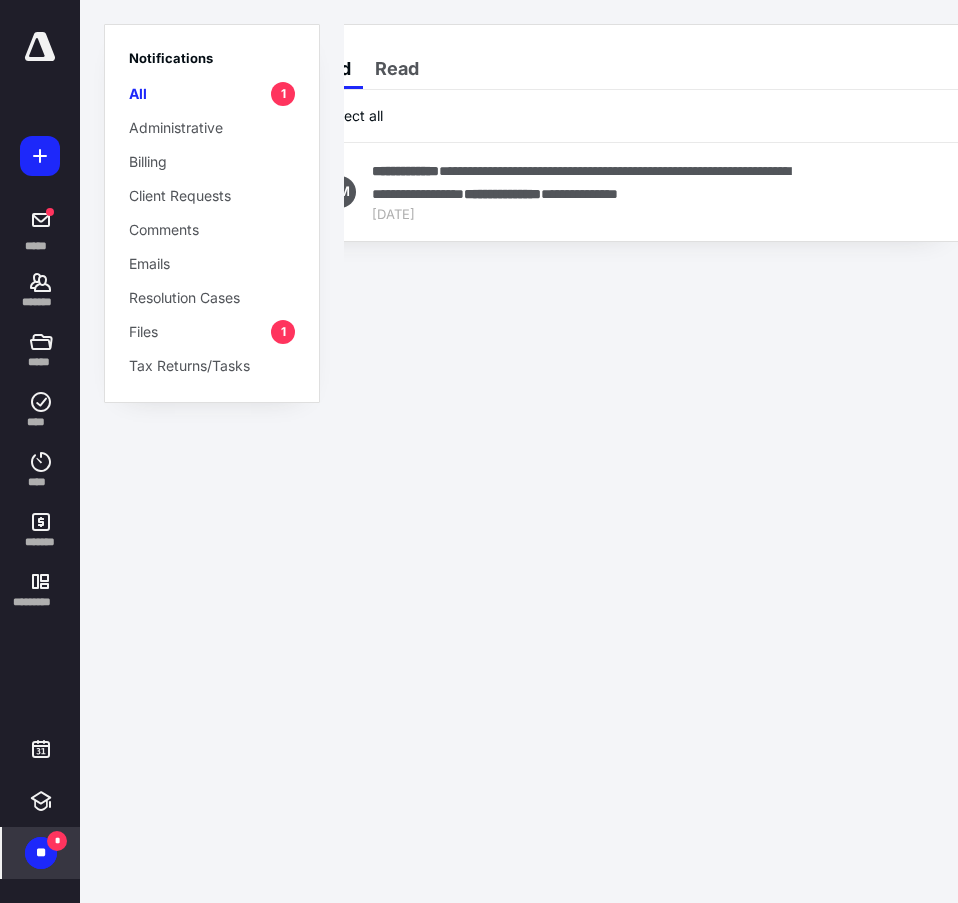 click on "1" at bounding box center [283, 332] 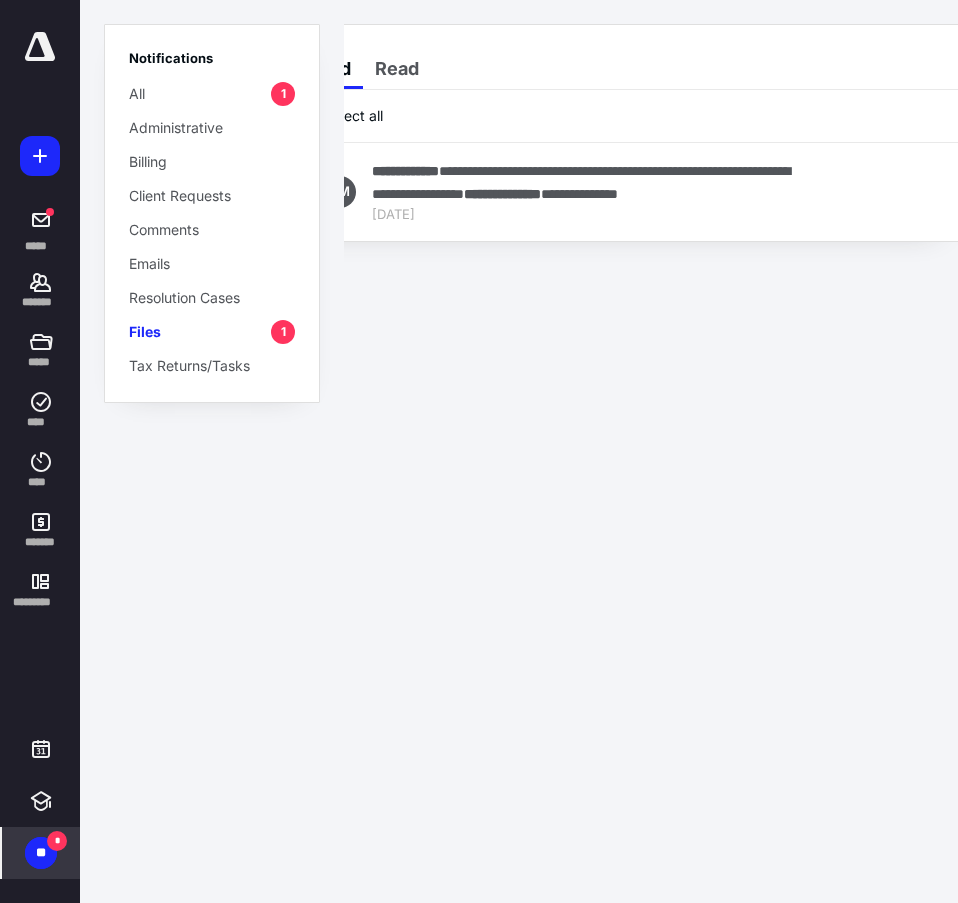 click on "Files" at bounding box center (145, 331) 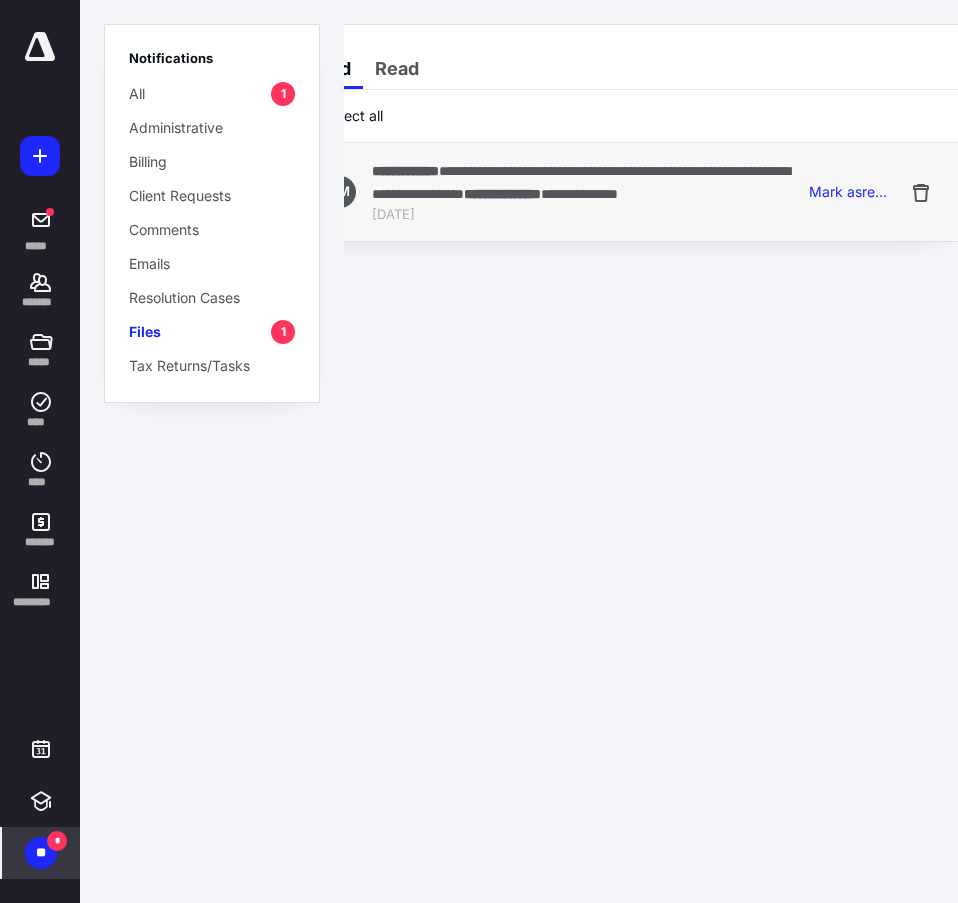 click on "**********" at bounding box center (582, 182) 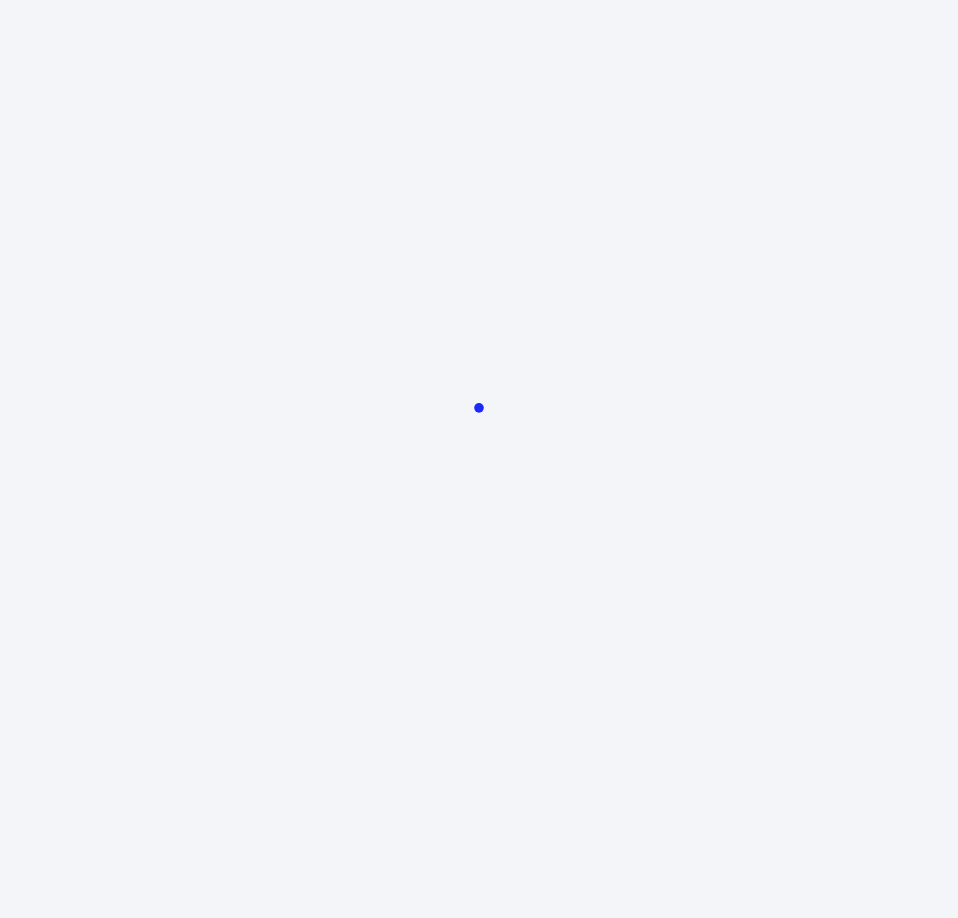 scroll, scrollTop: 0, scrollLeft: 0, axis: both 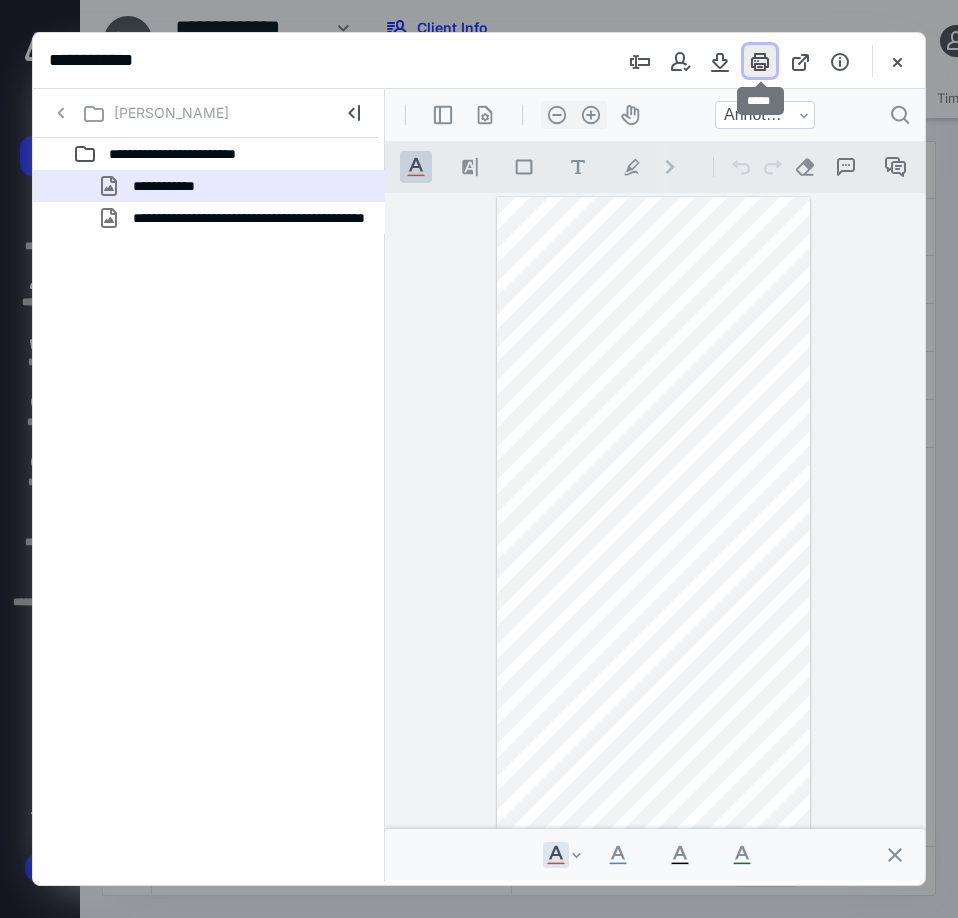 click at bounding box center (760, 61) 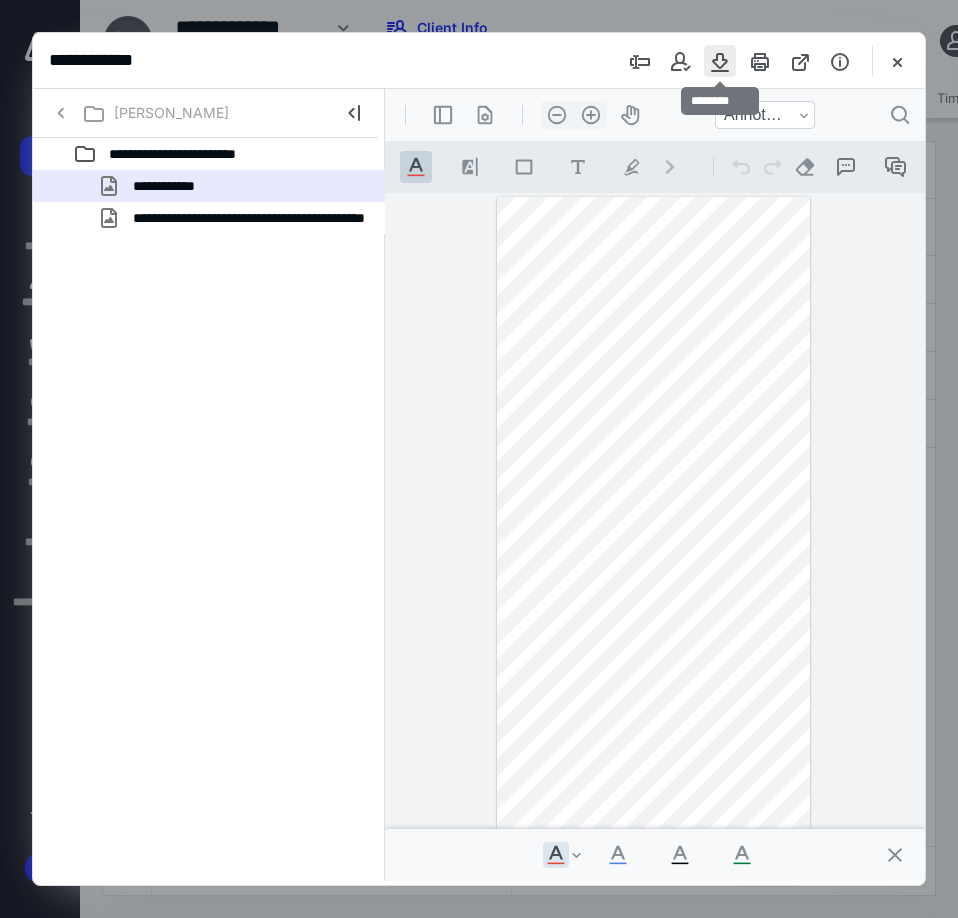 click at bounding box center [720, 61] 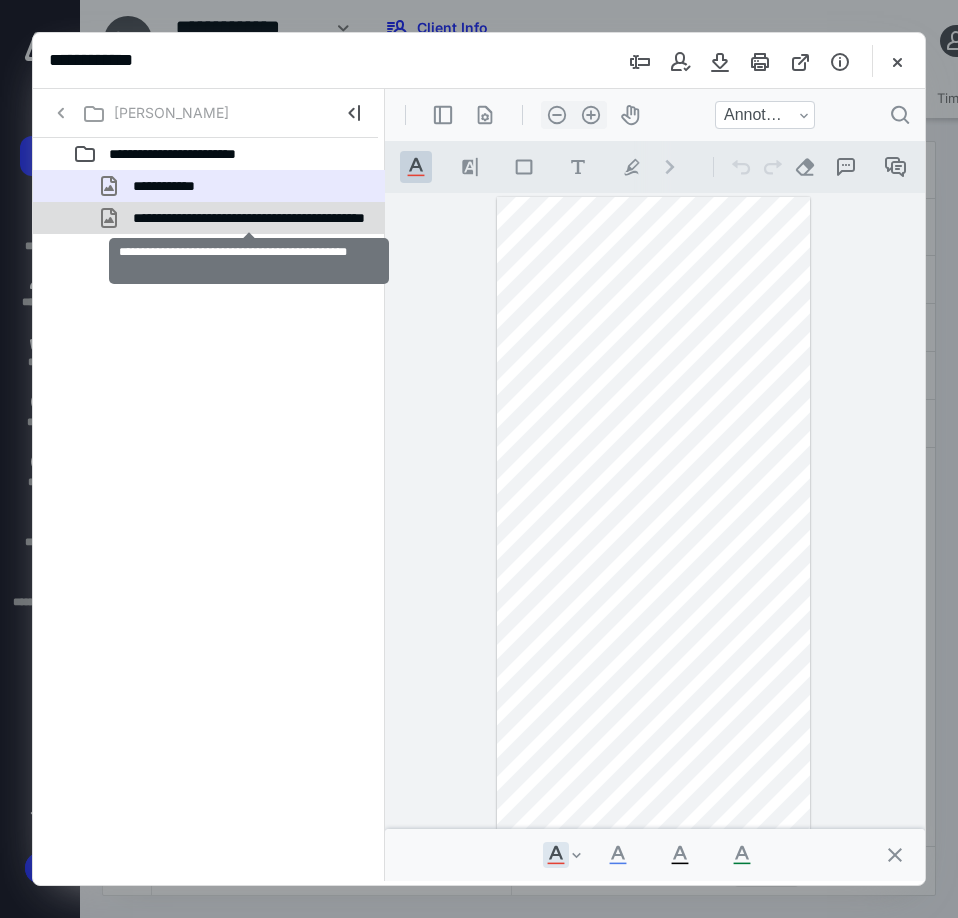 click on "**********" at bounding box center [249, 218] 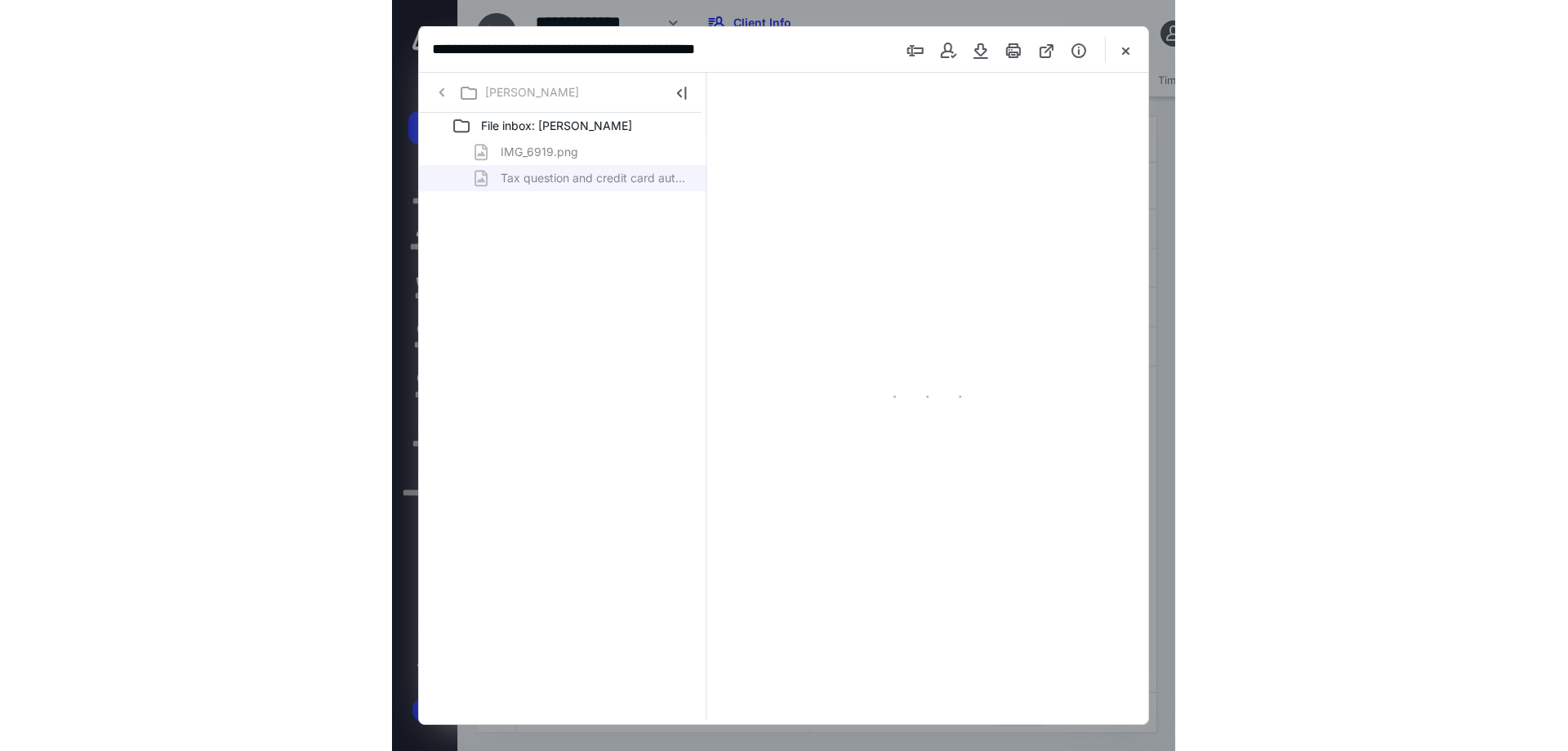 scroll, scrollTop: 0, scrollLeft: 0, axis: both 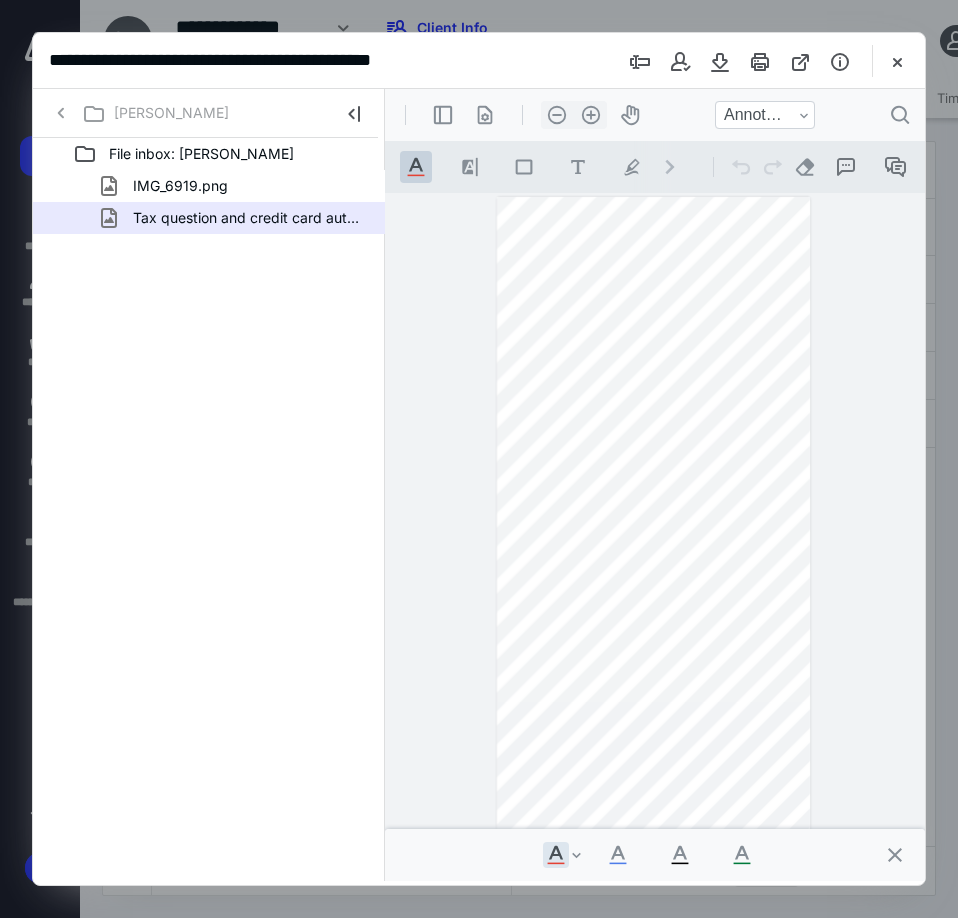 click at bounding box center [653, 537] 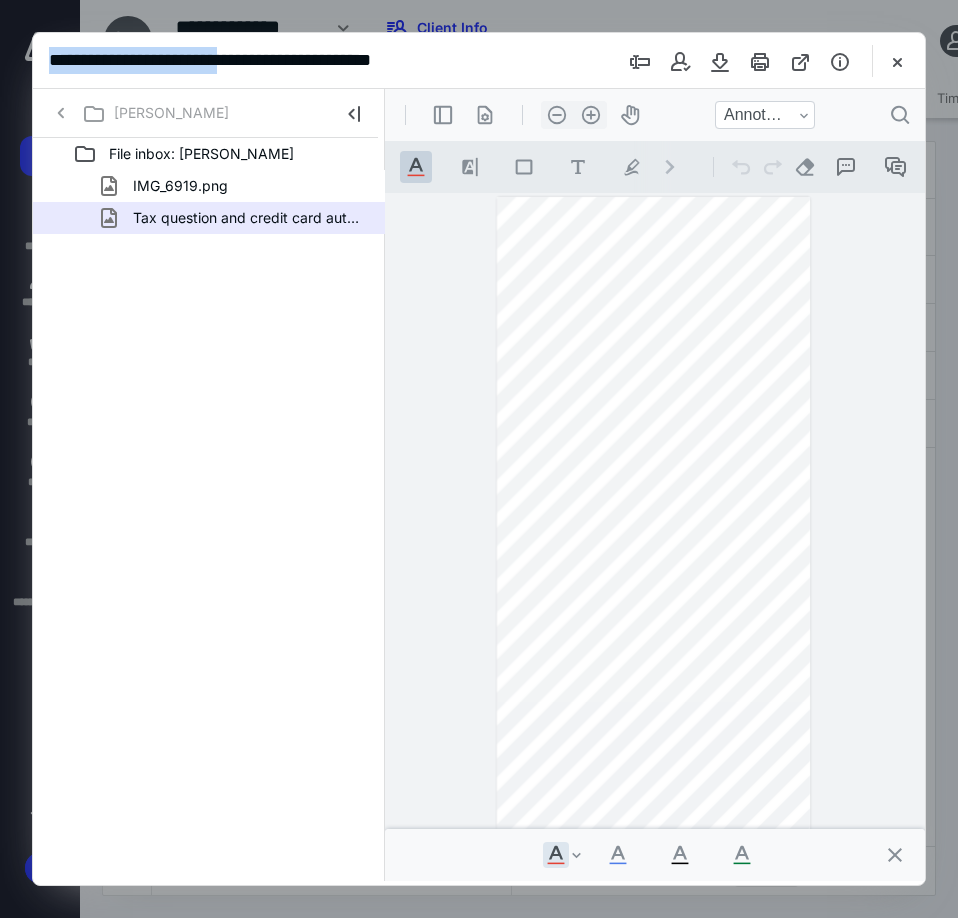 drag, startPoint x: 258, startPoint y: 48, endPoint x: 253, endPoint y: 29, distance: 19.646883 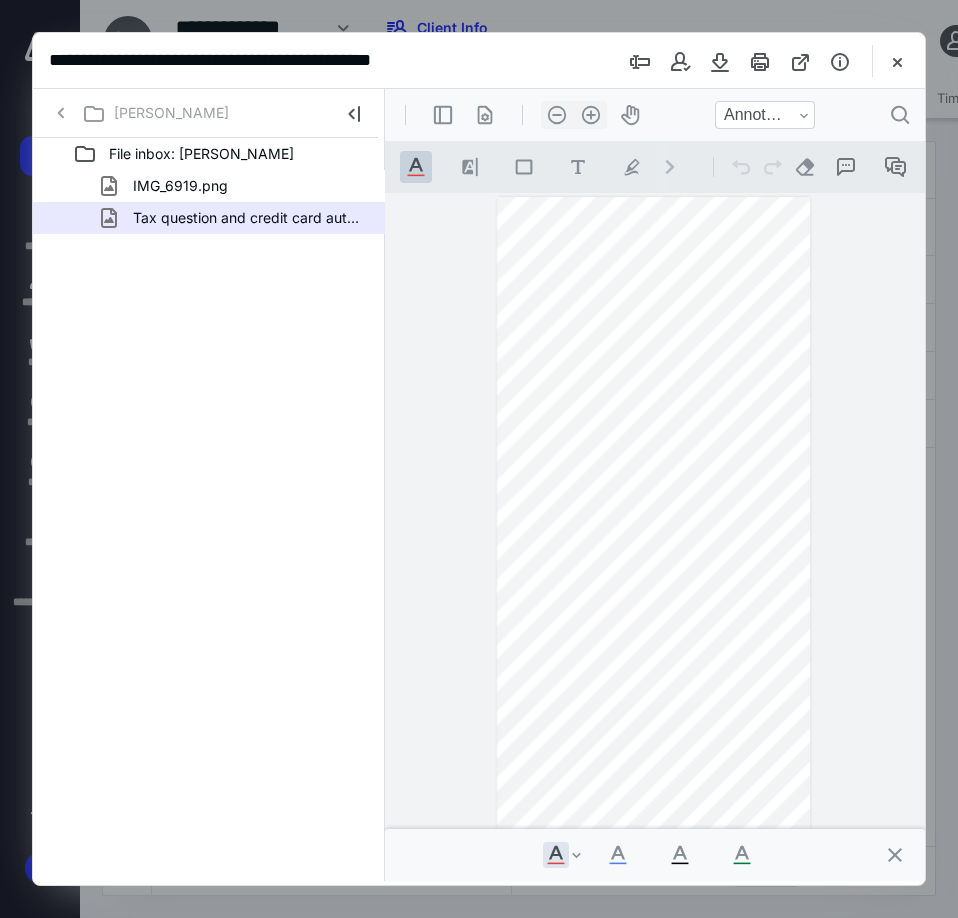 click on "File inbox: [PERSON_NAME] IMG_6919.png Tax question and credit card authorization.png" at bounding box center [209, 509] 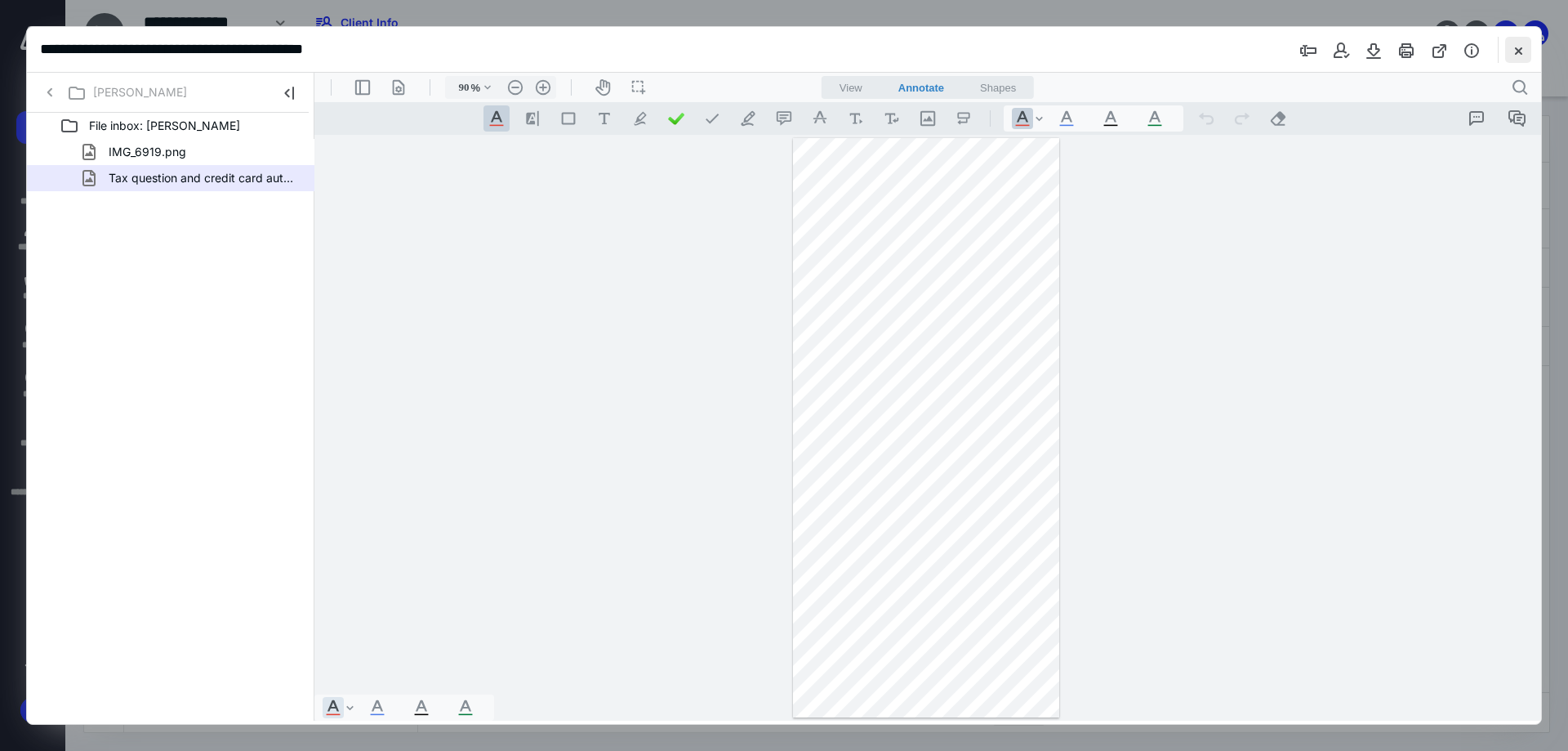 click at bounding box center (1518, 50) 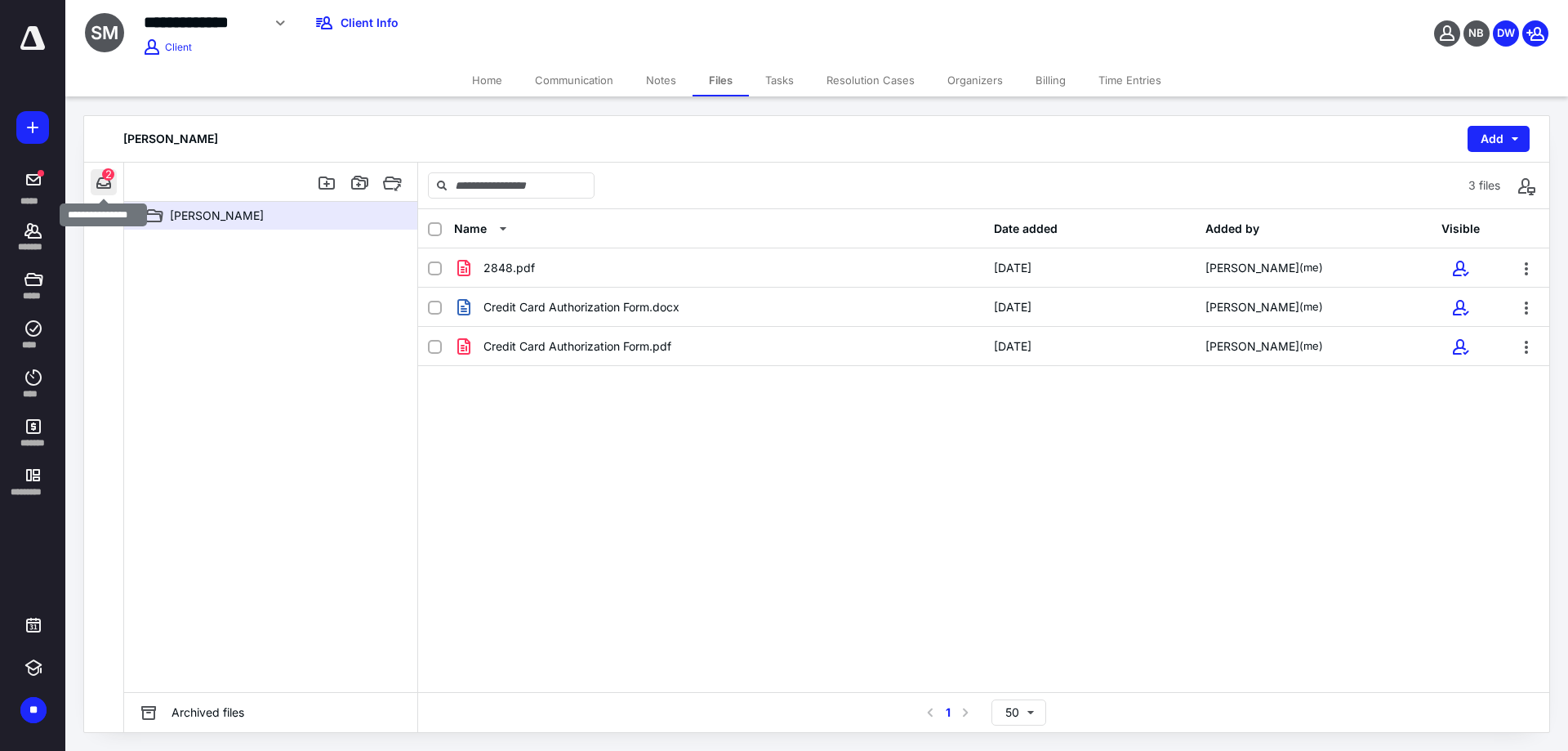 click at bounding box center [104, 182] 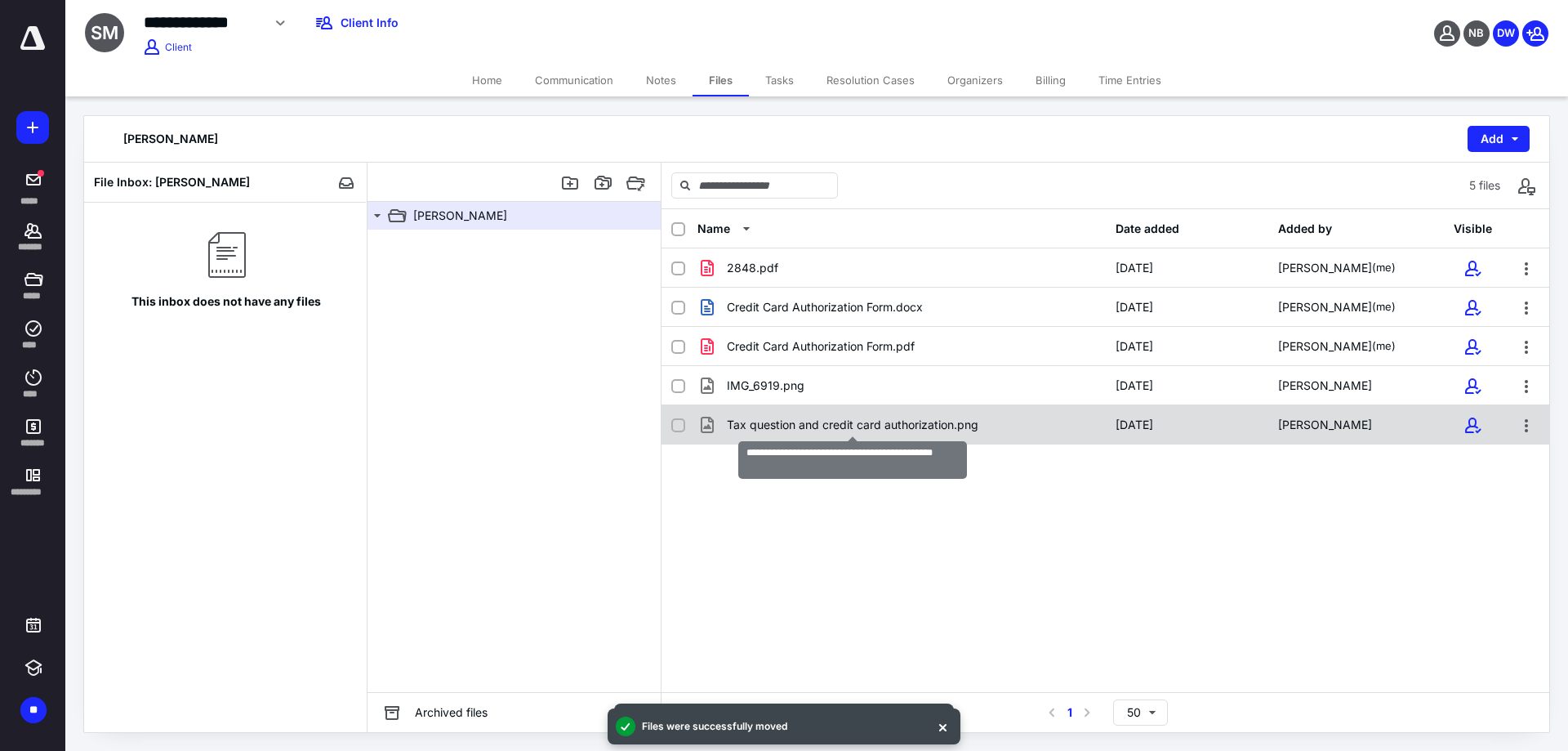 click on "Tax question and credit card authorization.png" at bounding box center (853, 425) 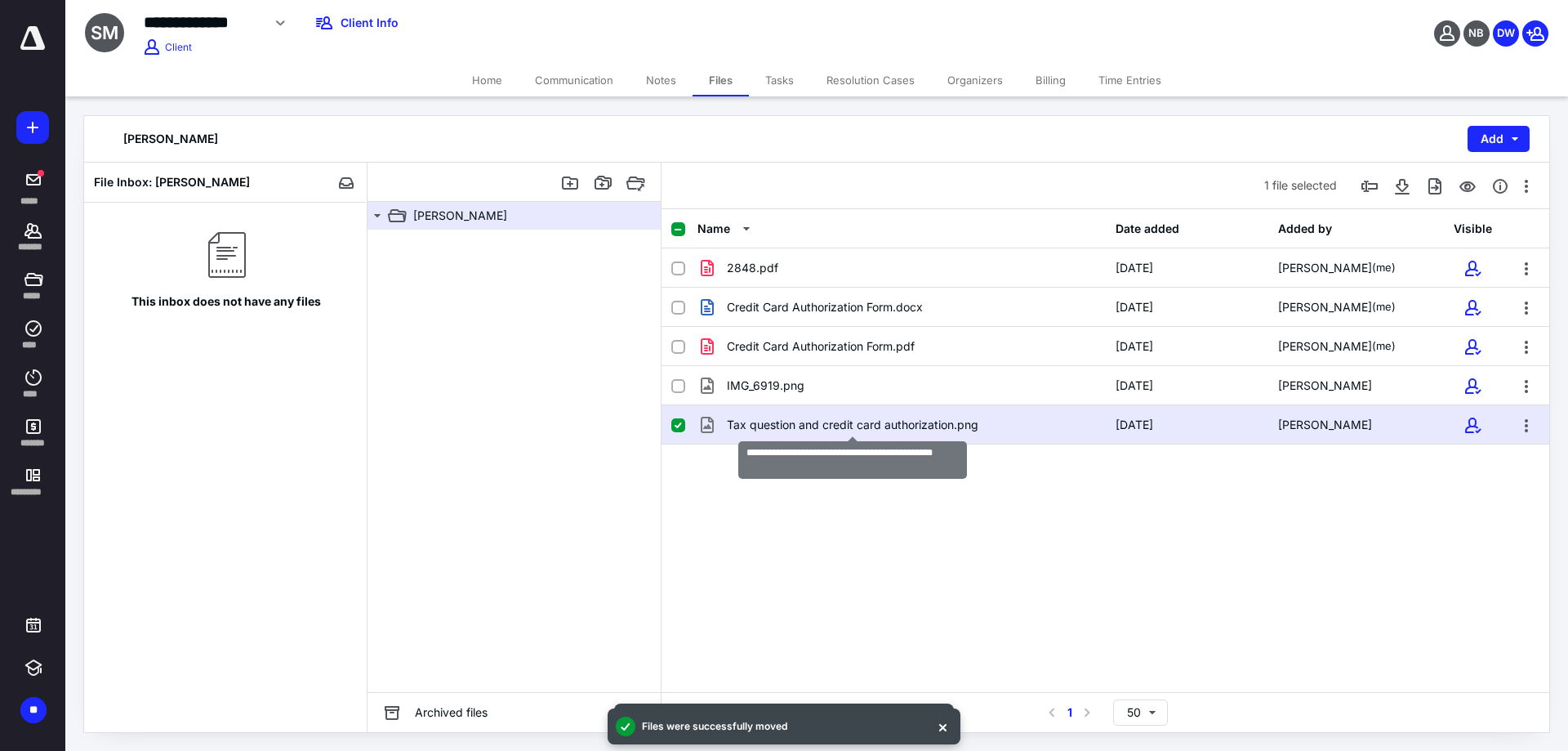 click on "Tax question and credit card authorization.png" at bounding box center [853, 425] 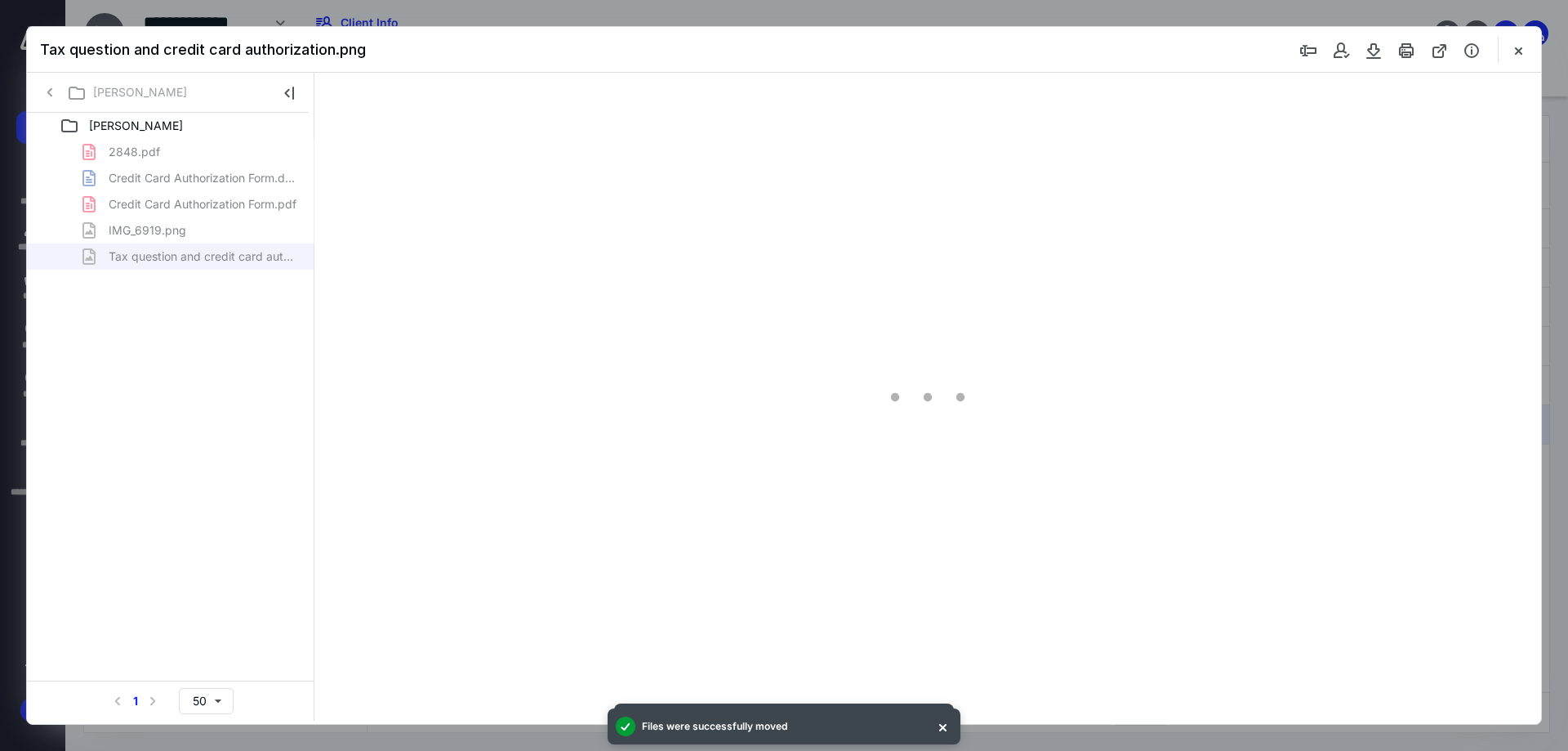 scroll, scrollTop: 0, scrollLeft: 0, axis: both 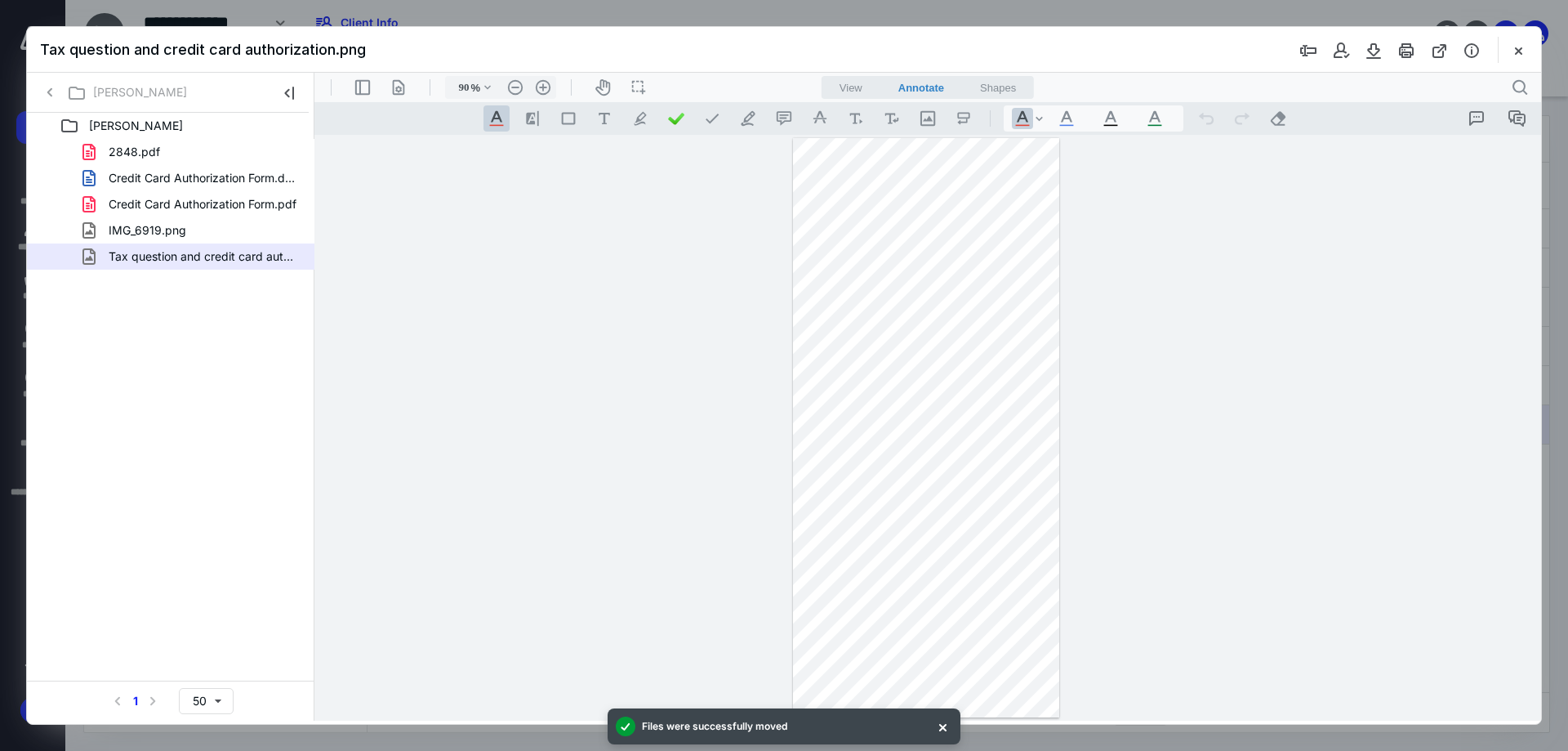 click at bounding box center [926, 428] 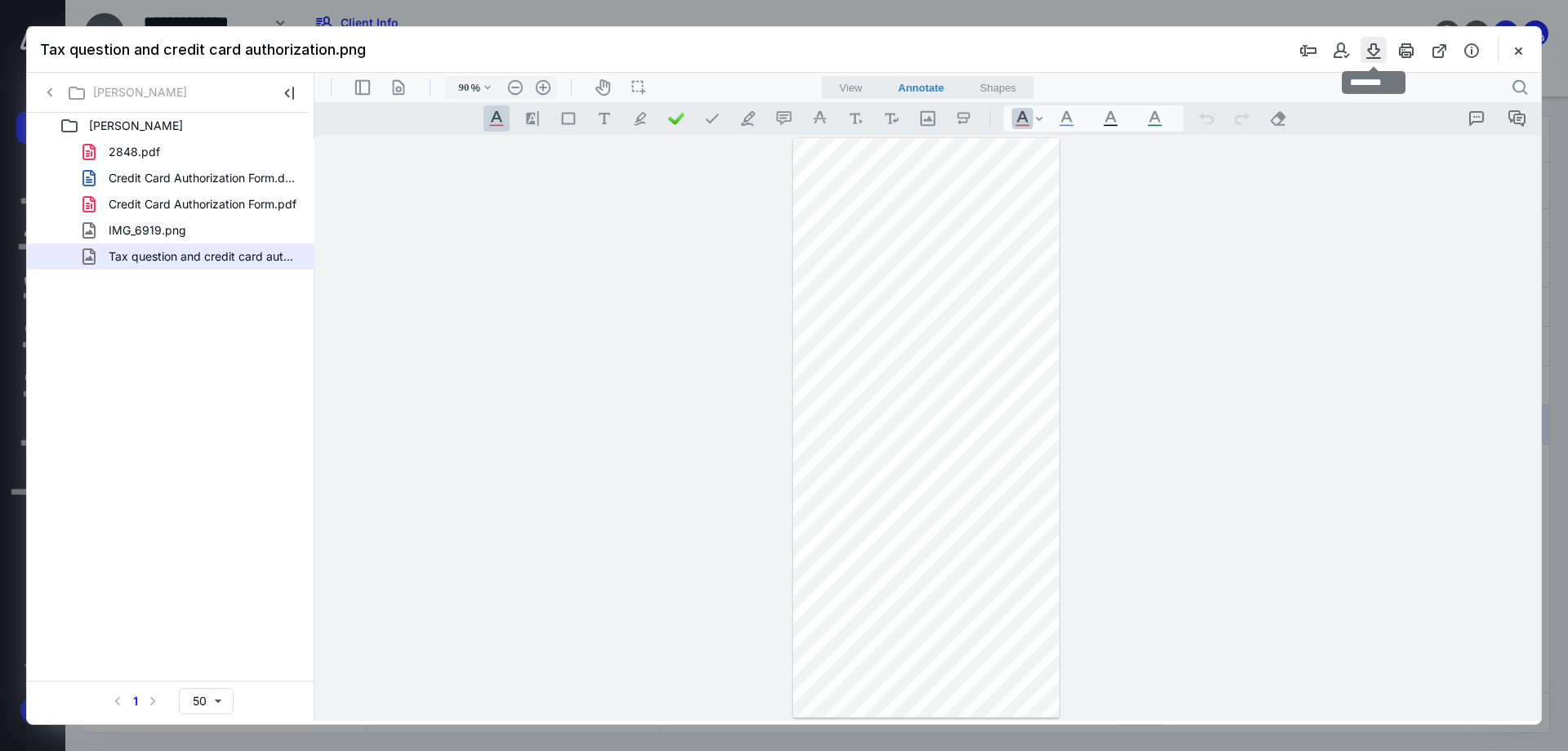 click at bounding box center [1374, 50] 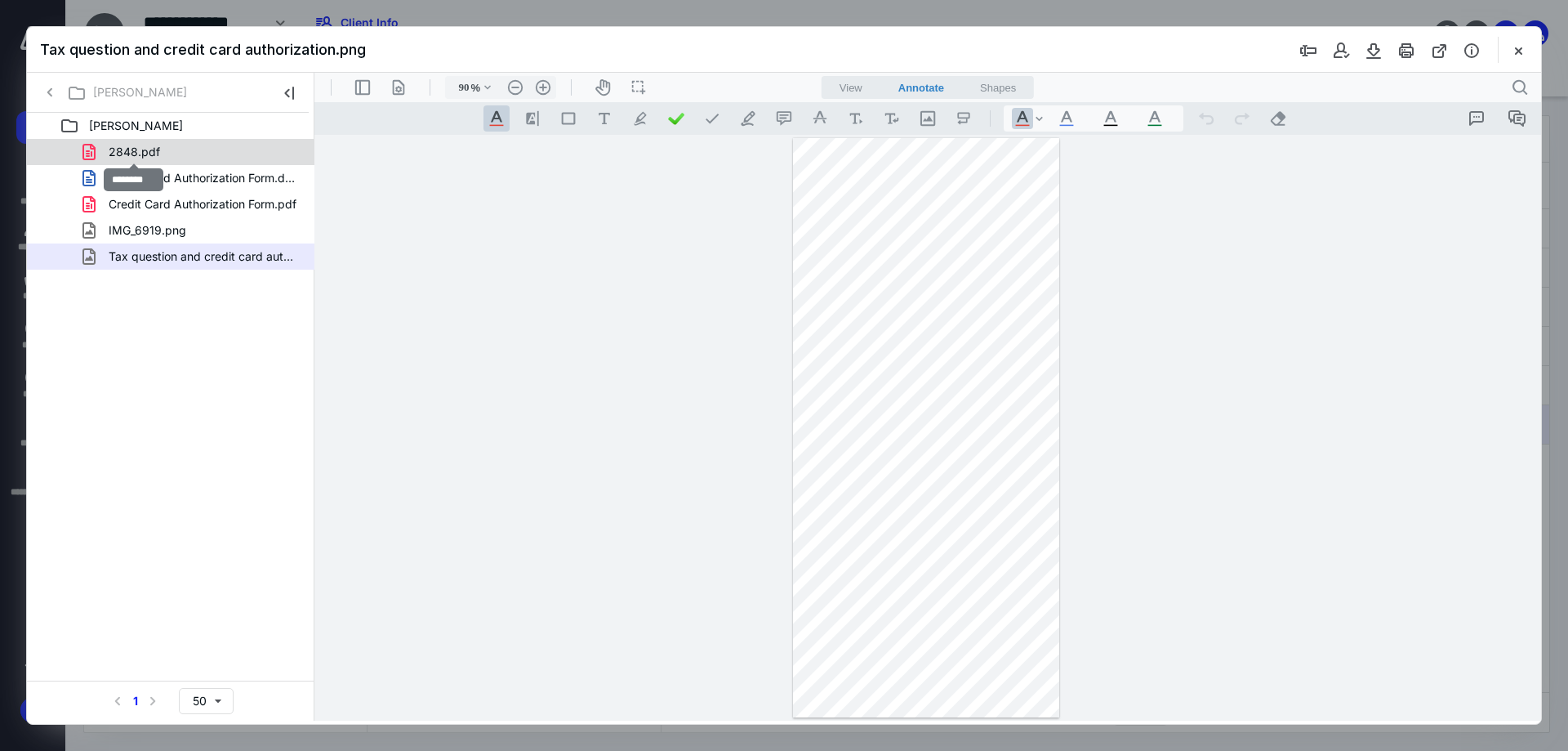 click on "2848.pdf" at bounding box center (134, 152) 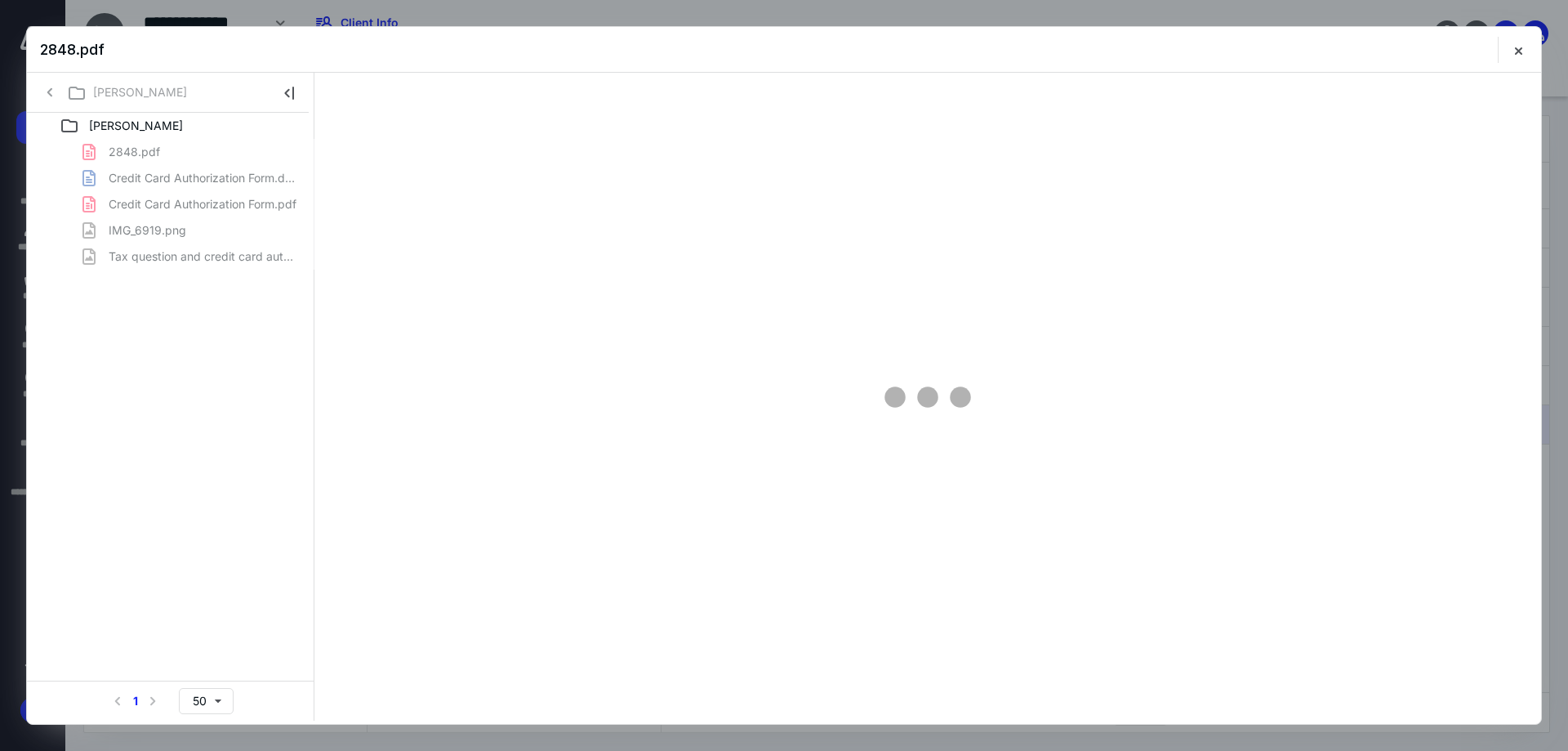 click on "2848.pdf Credit Card Authorization Form.docx Credit Card Authorization Form.pdf IMG_6919.png Tax question and credit card authorization.png" at bounding box center (171, 204) 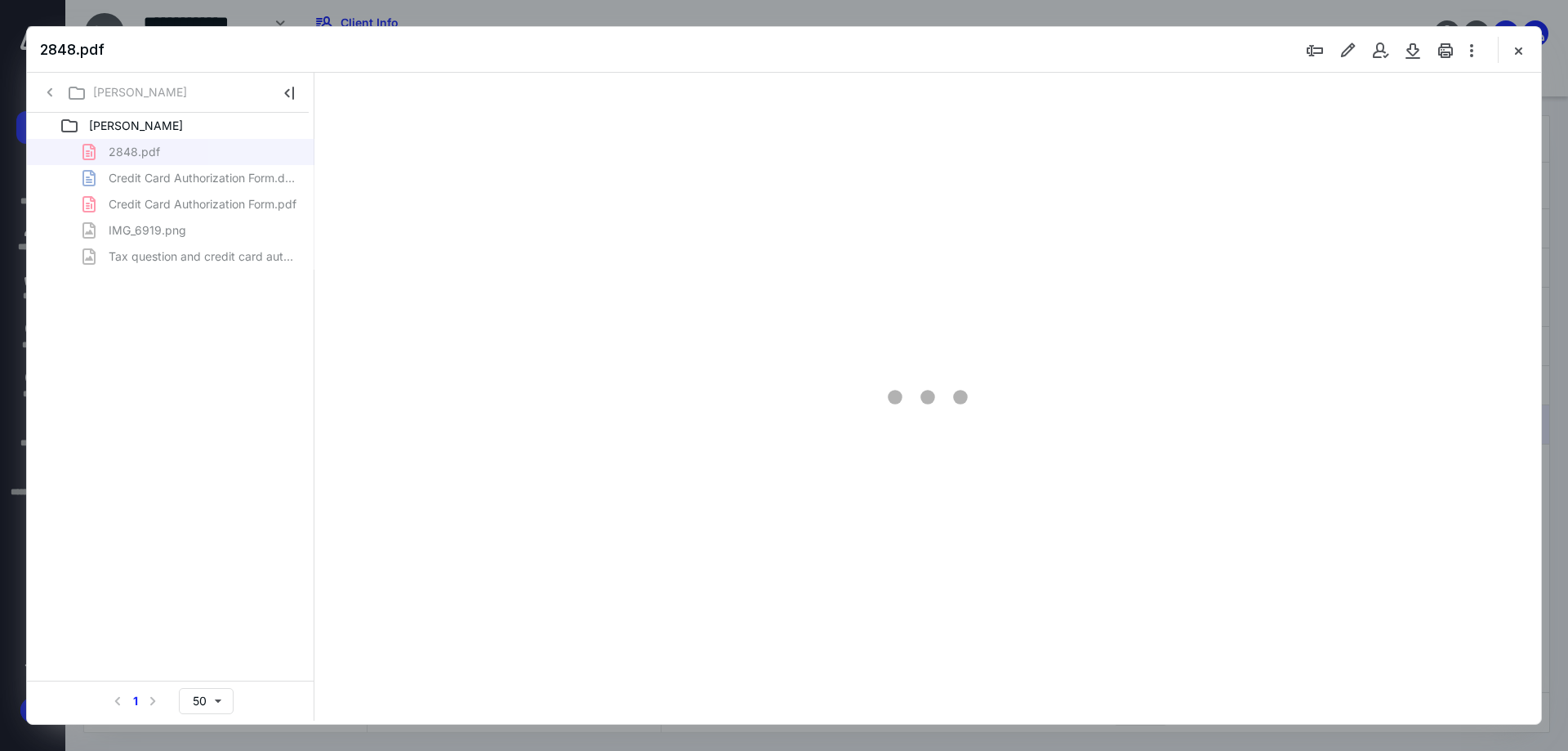 type on "90" 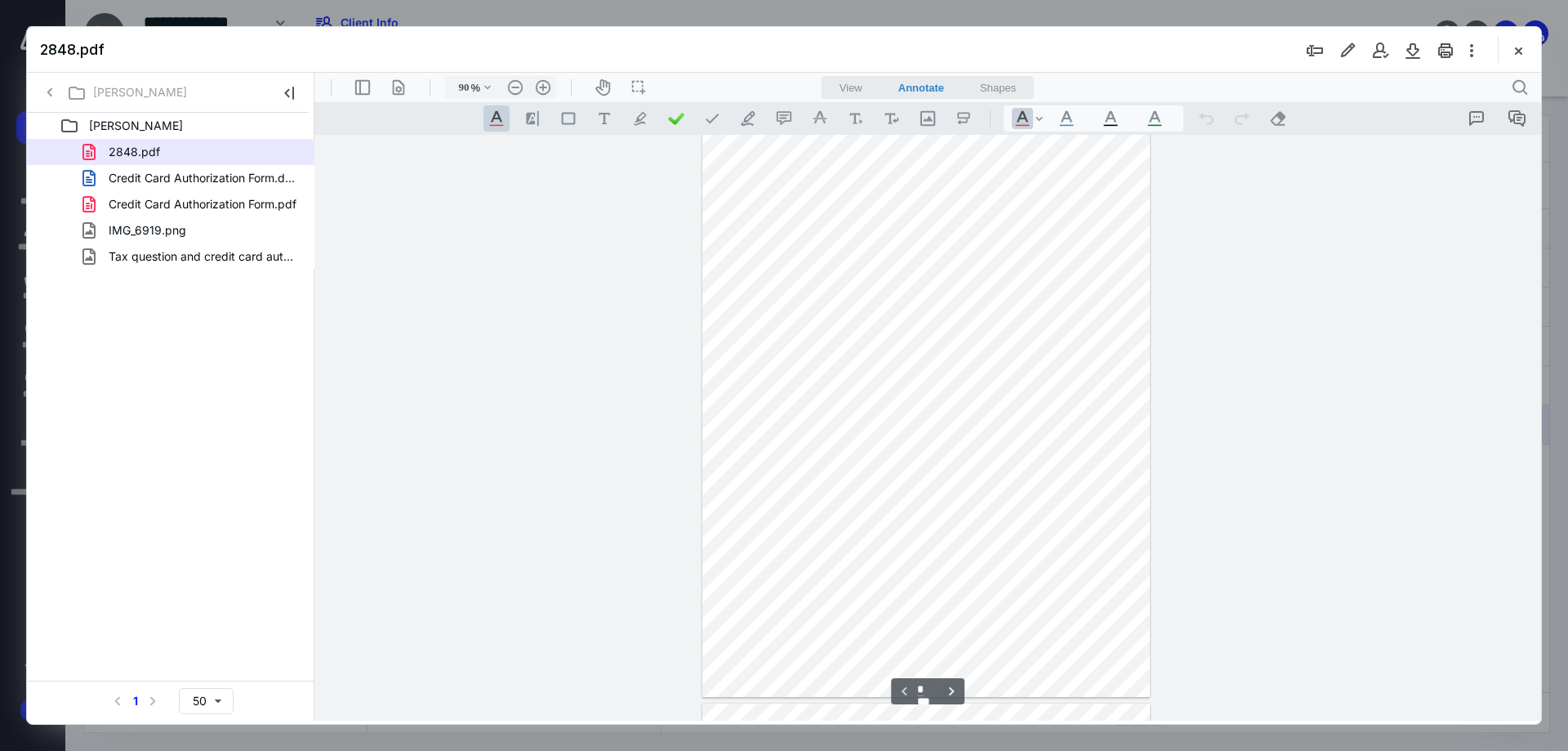 scroll, scrollTop: 0, scrollLeft: 0, axis: both 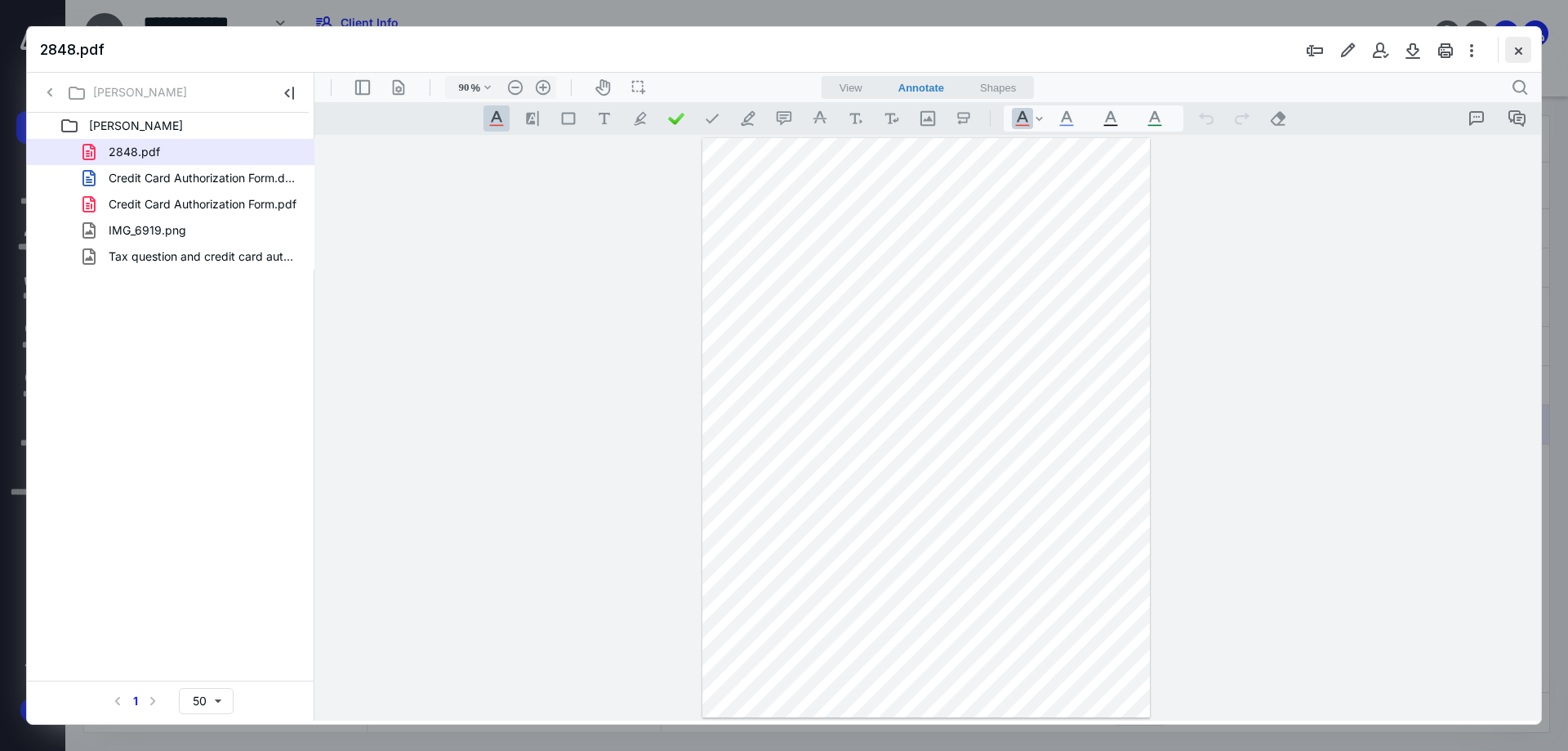 click at bounding box center [1518, 50] 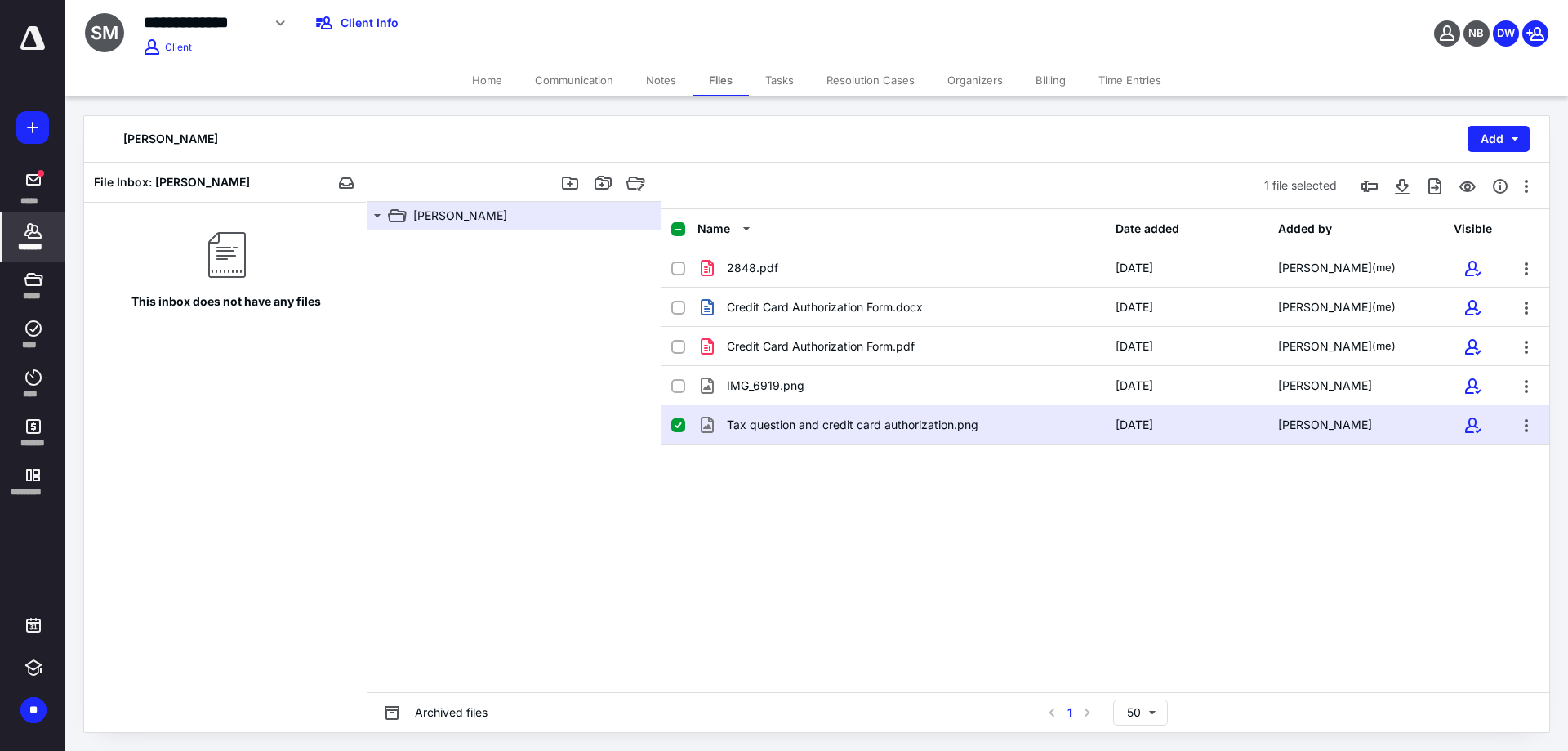 click on "*******" at bounding box center [33, 237] 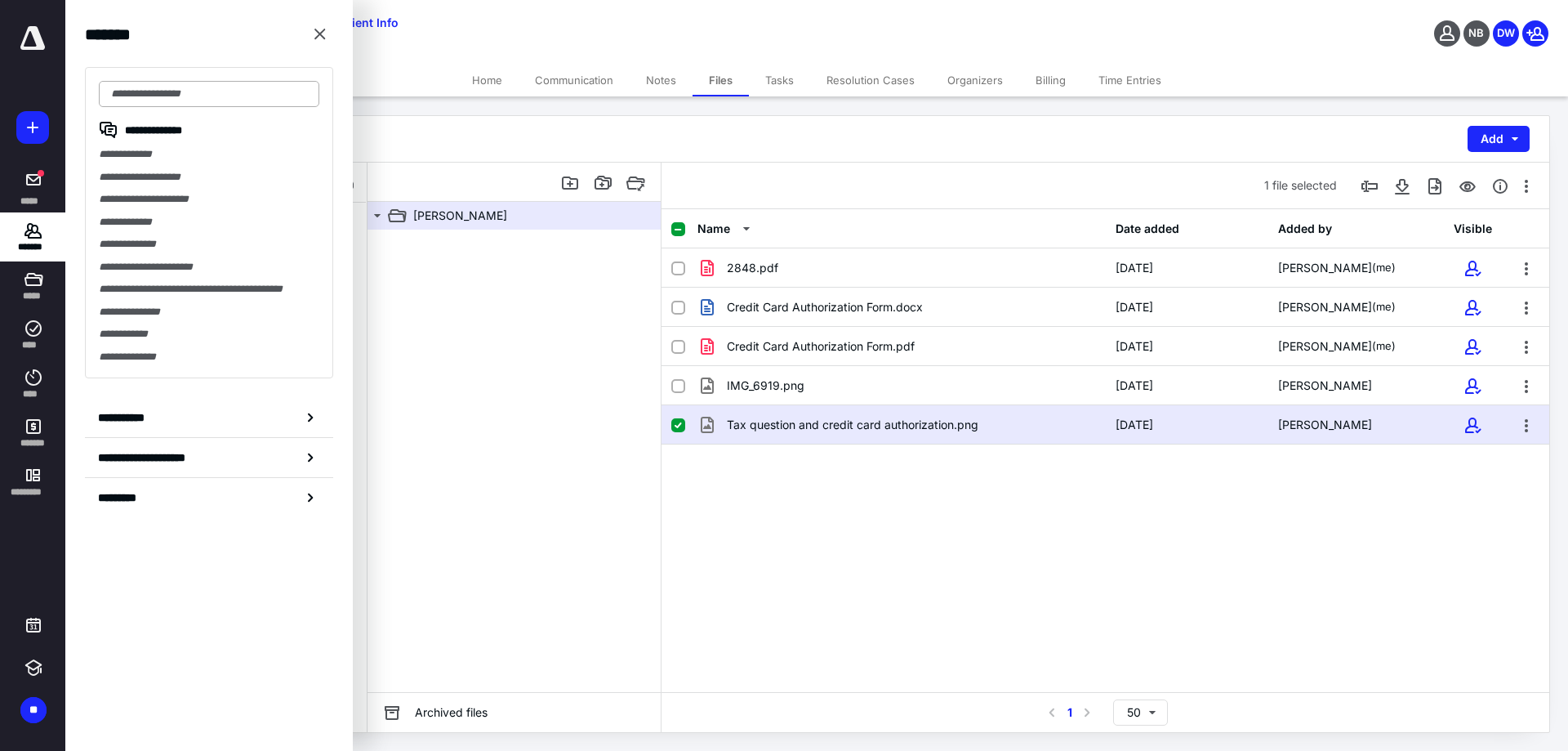 click at bounding box center (209, 94) 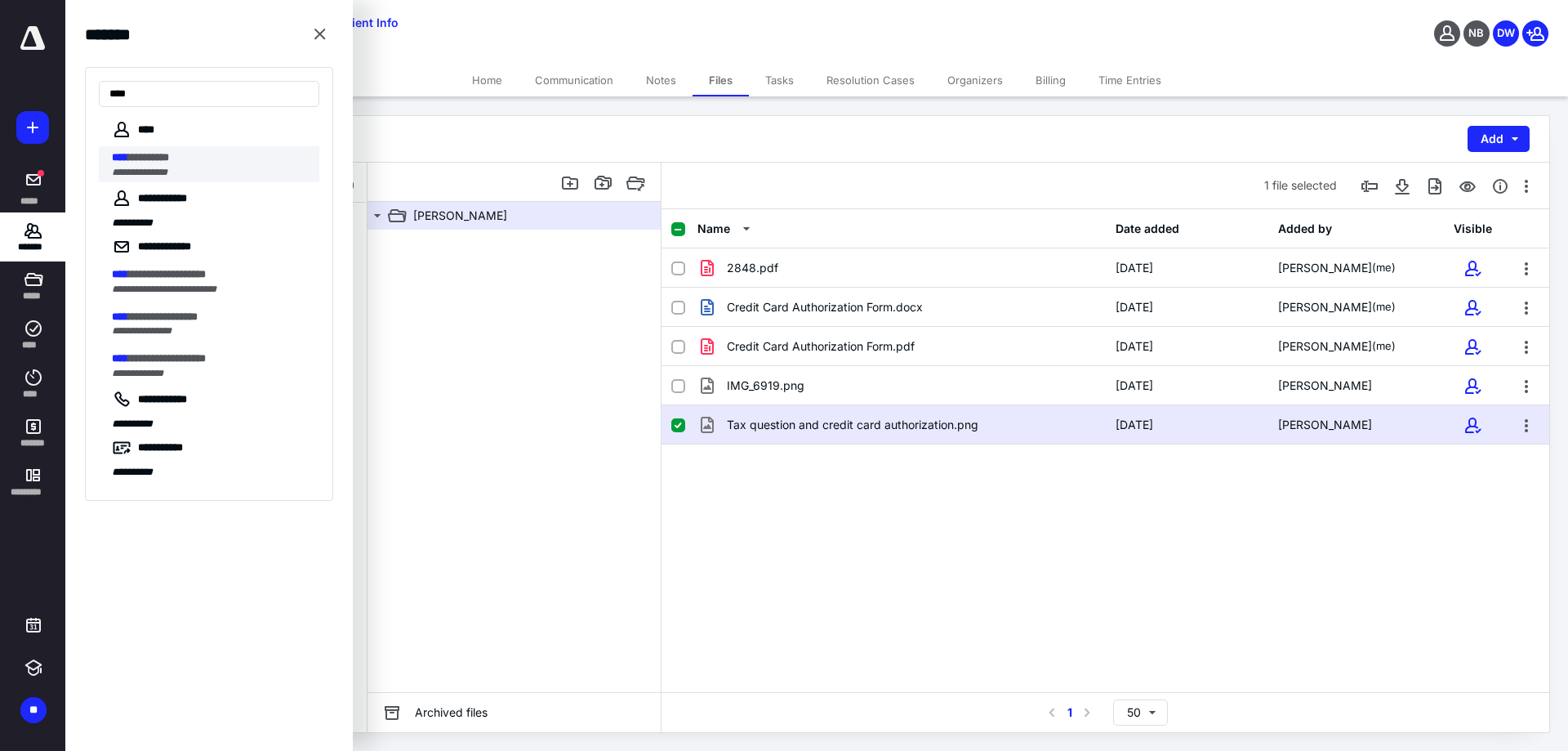 type on "****" 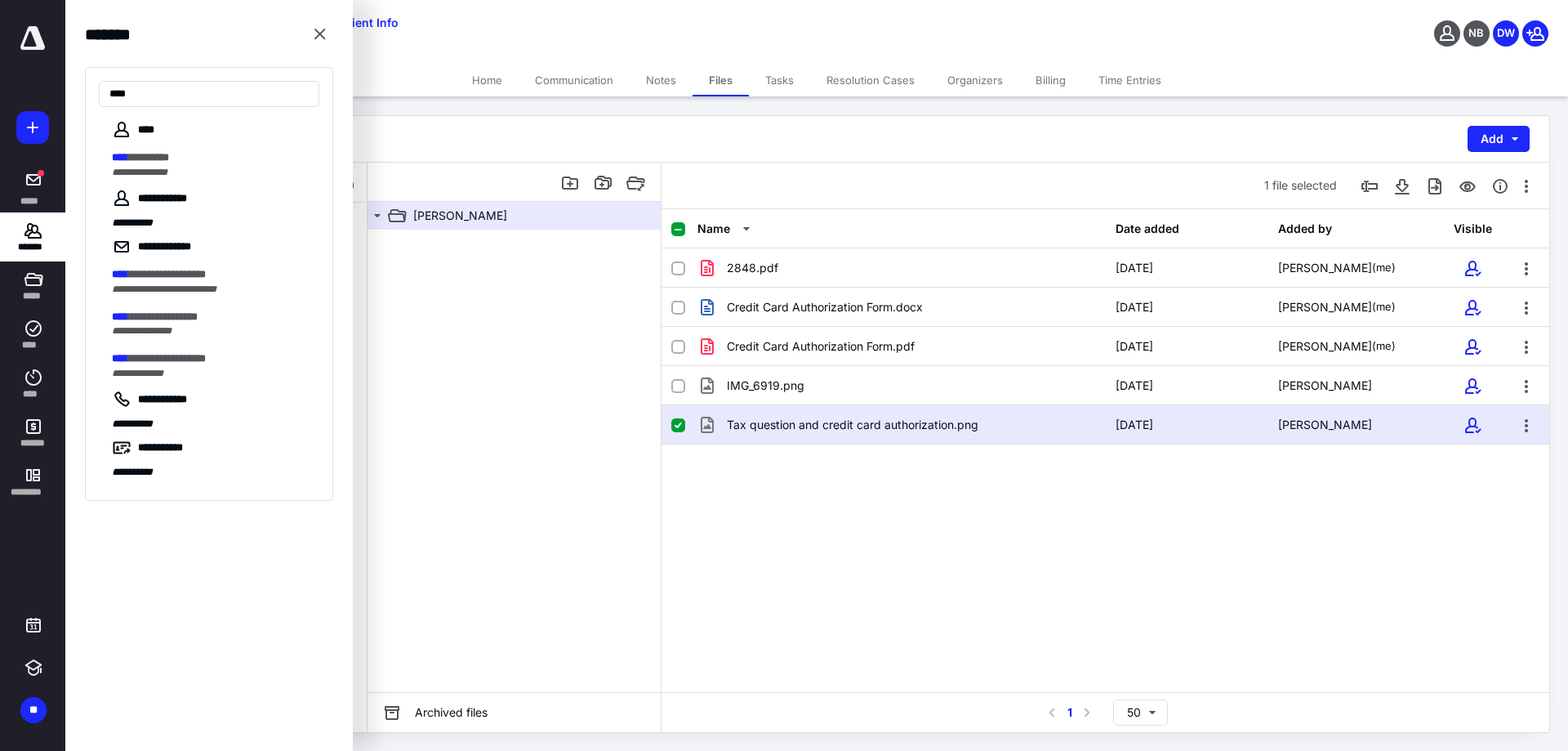 click on "**********" at bounding box center (149, 157) 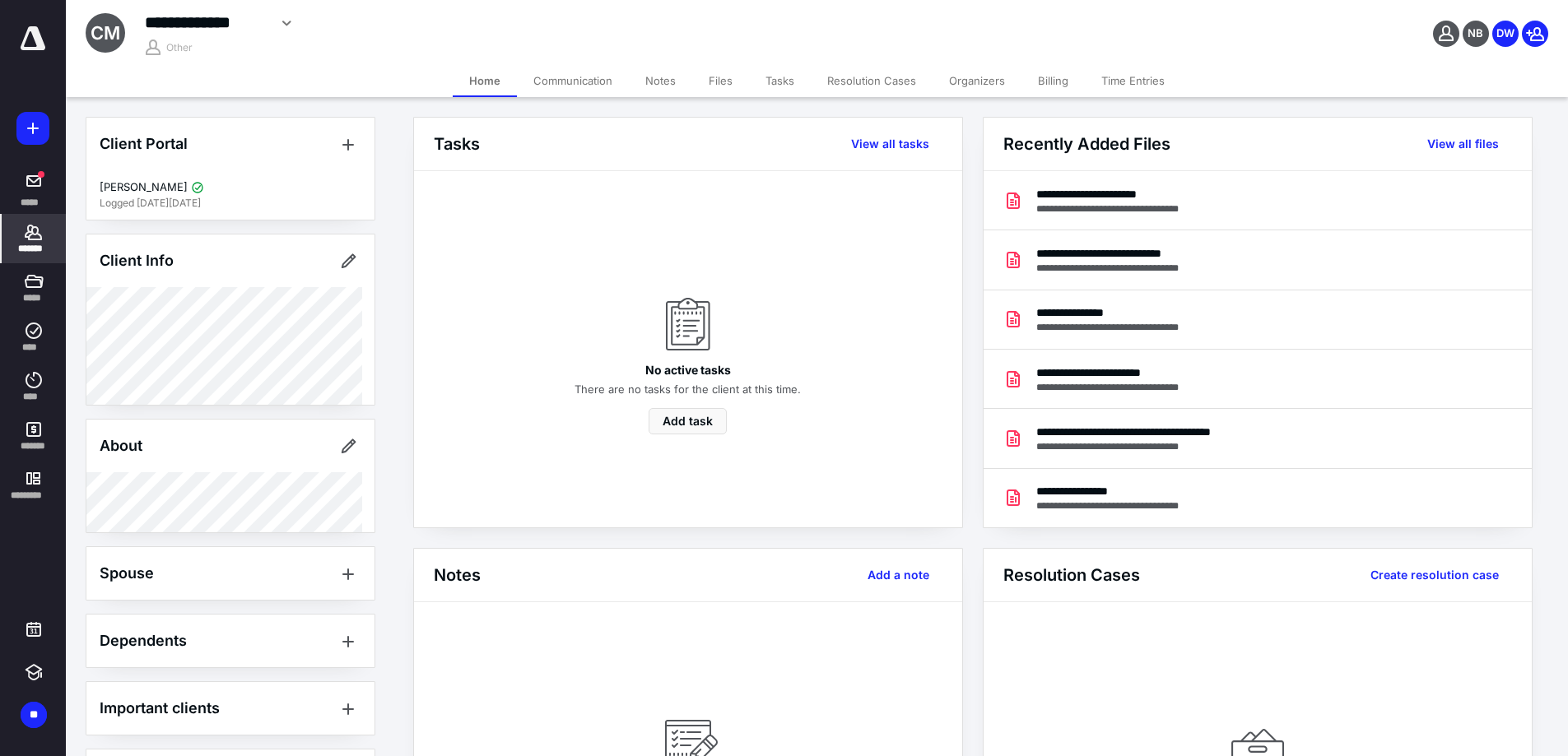 click on "Files" at bounding box center [720, 81] 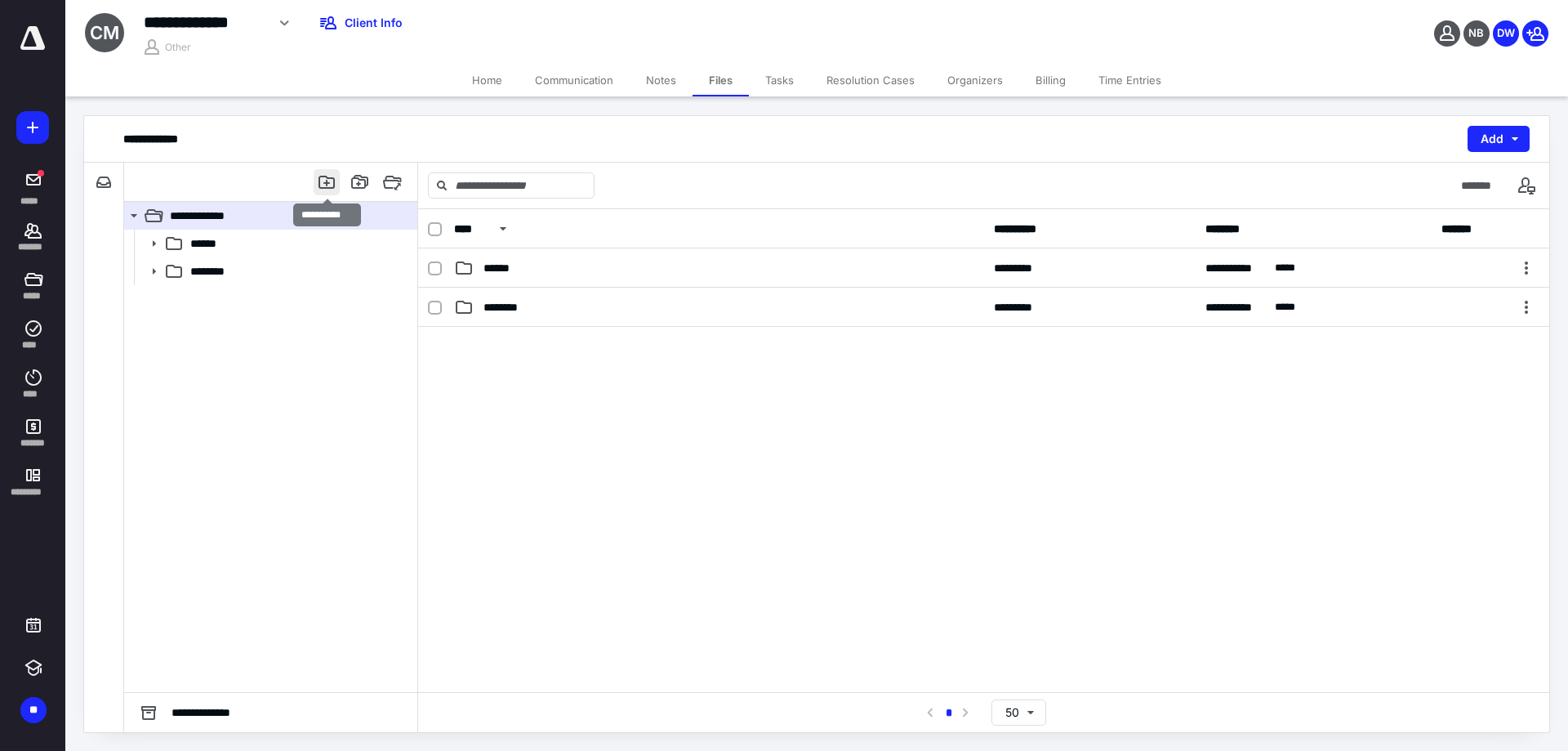 click at bounding box center [327, 182] 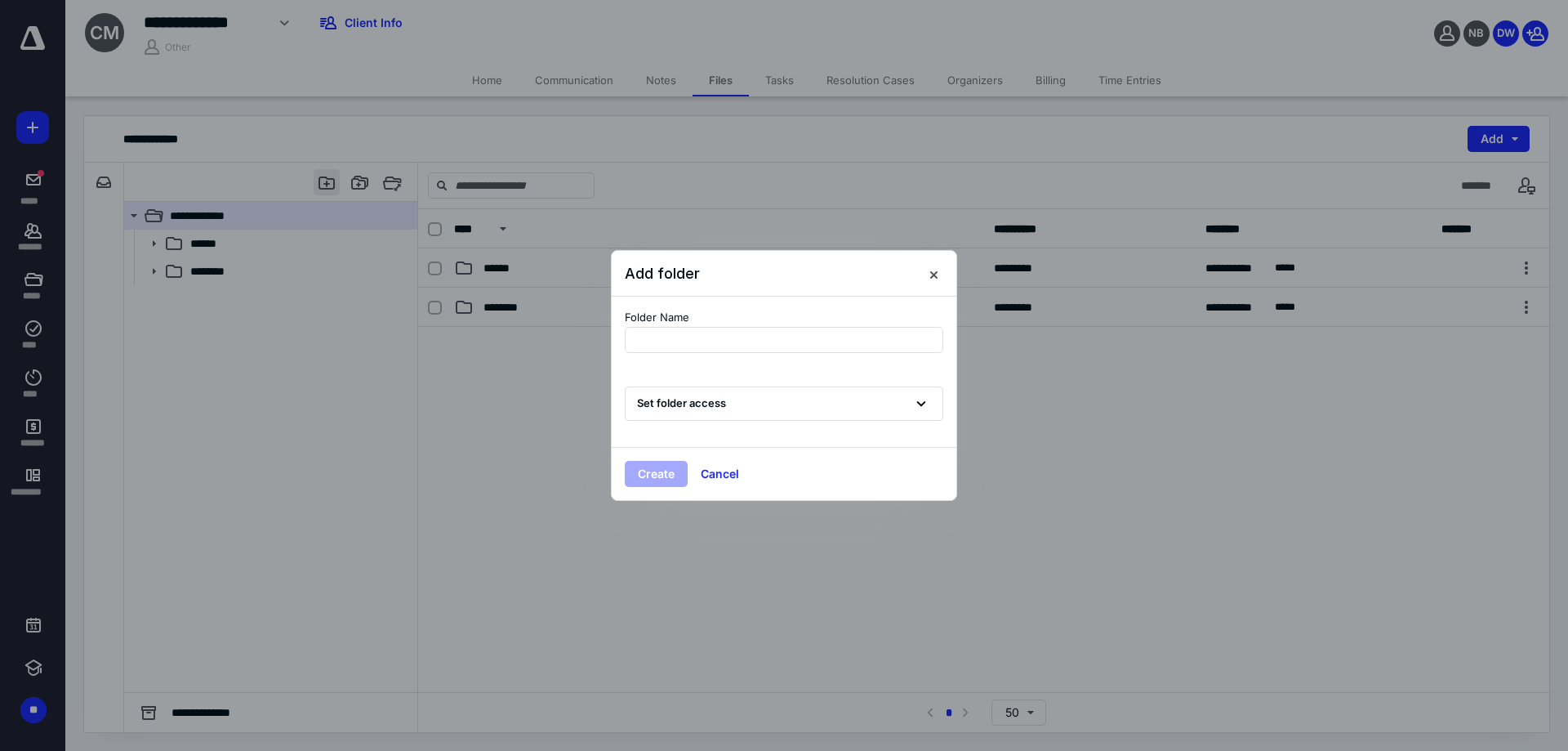 type on "*" 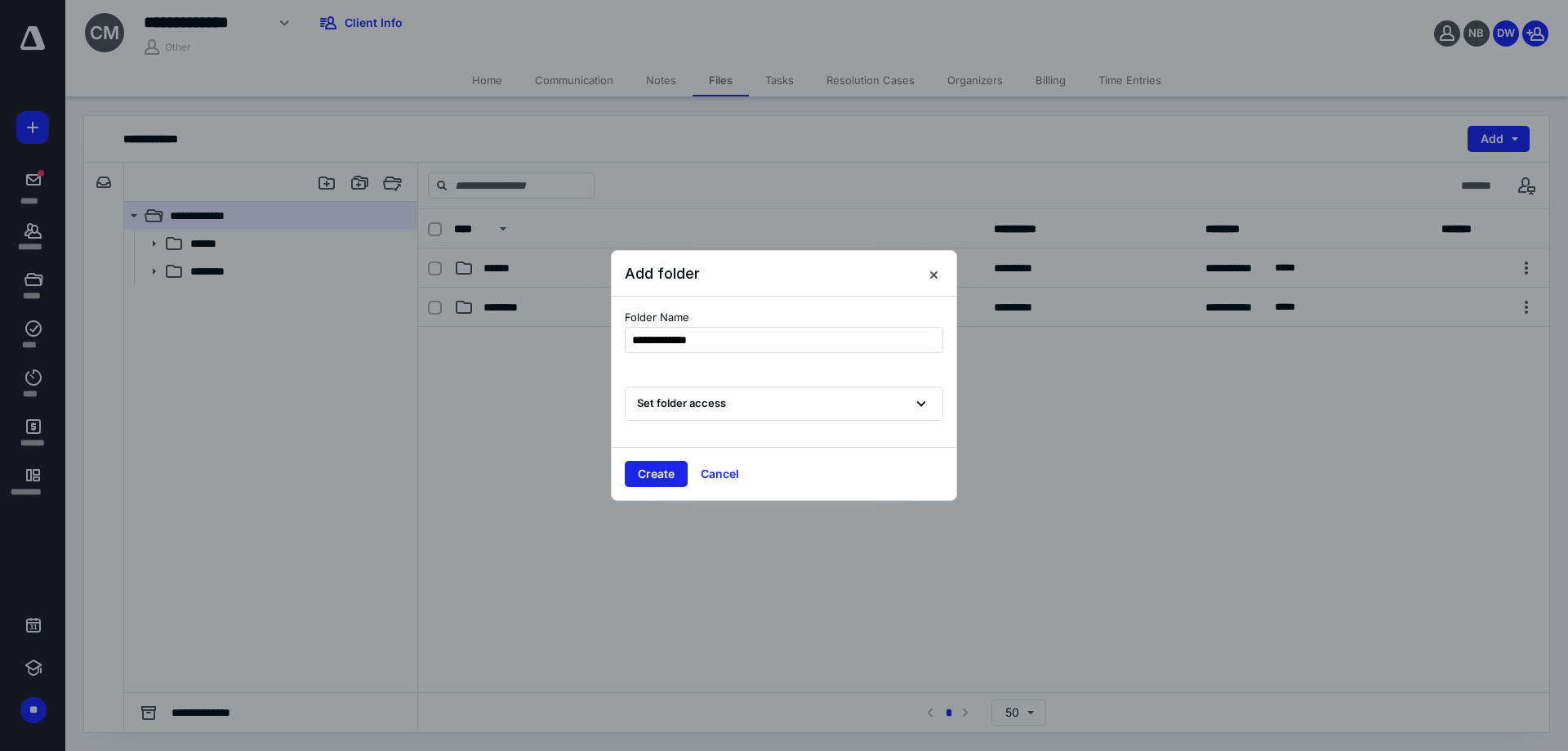 type on "**********" 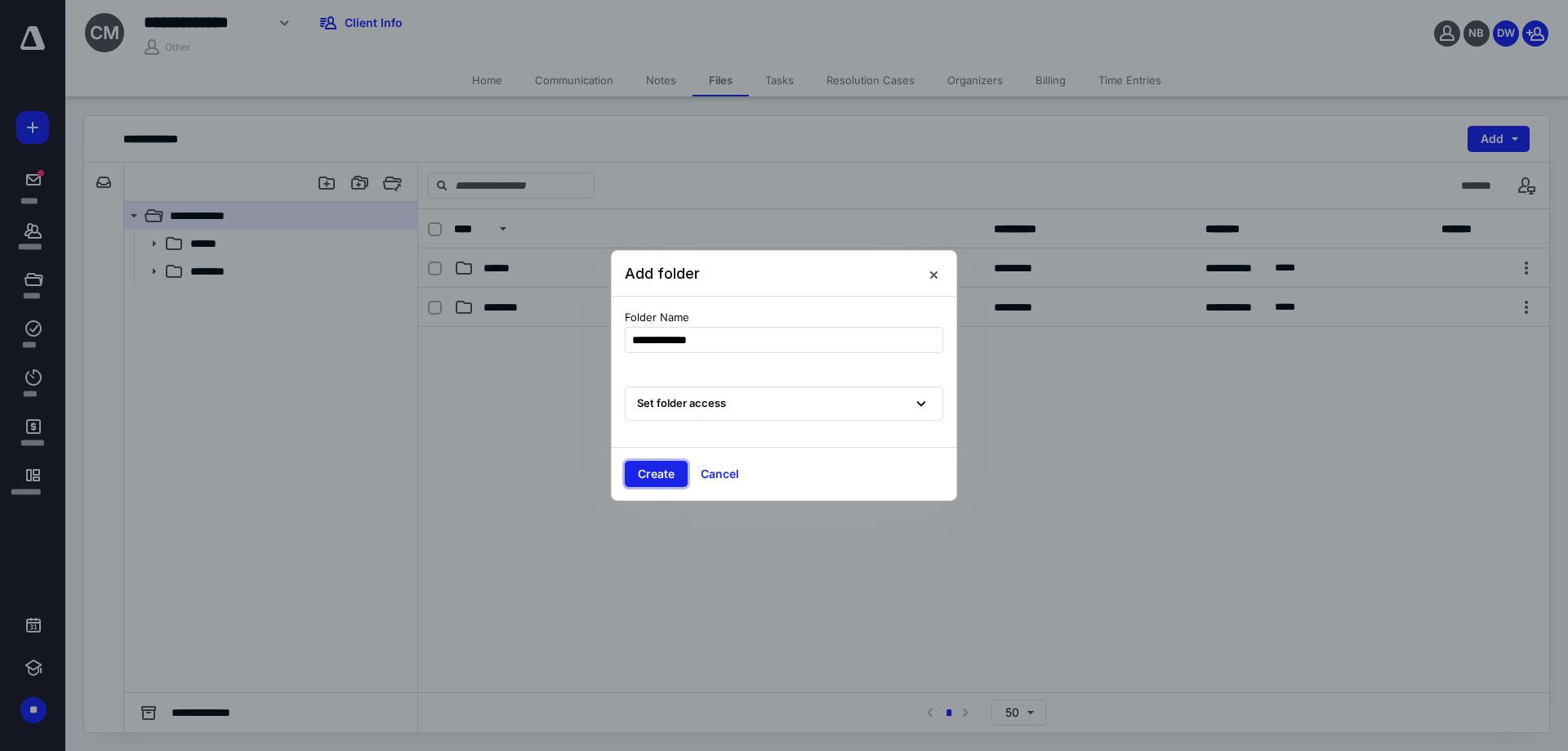 click on "Create" at bounding box center (656, 474) 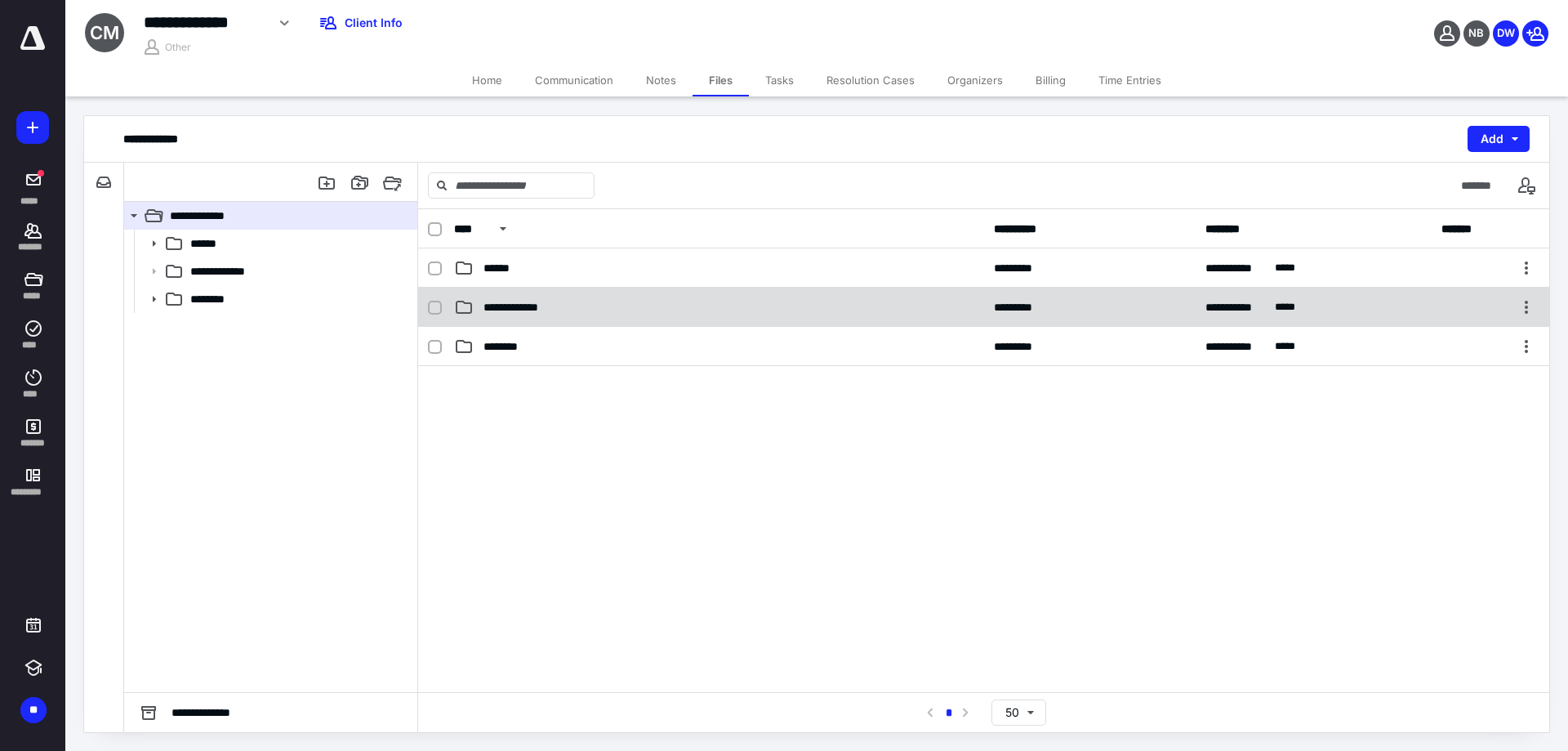click on "**********" at bounding box center (719, 307) 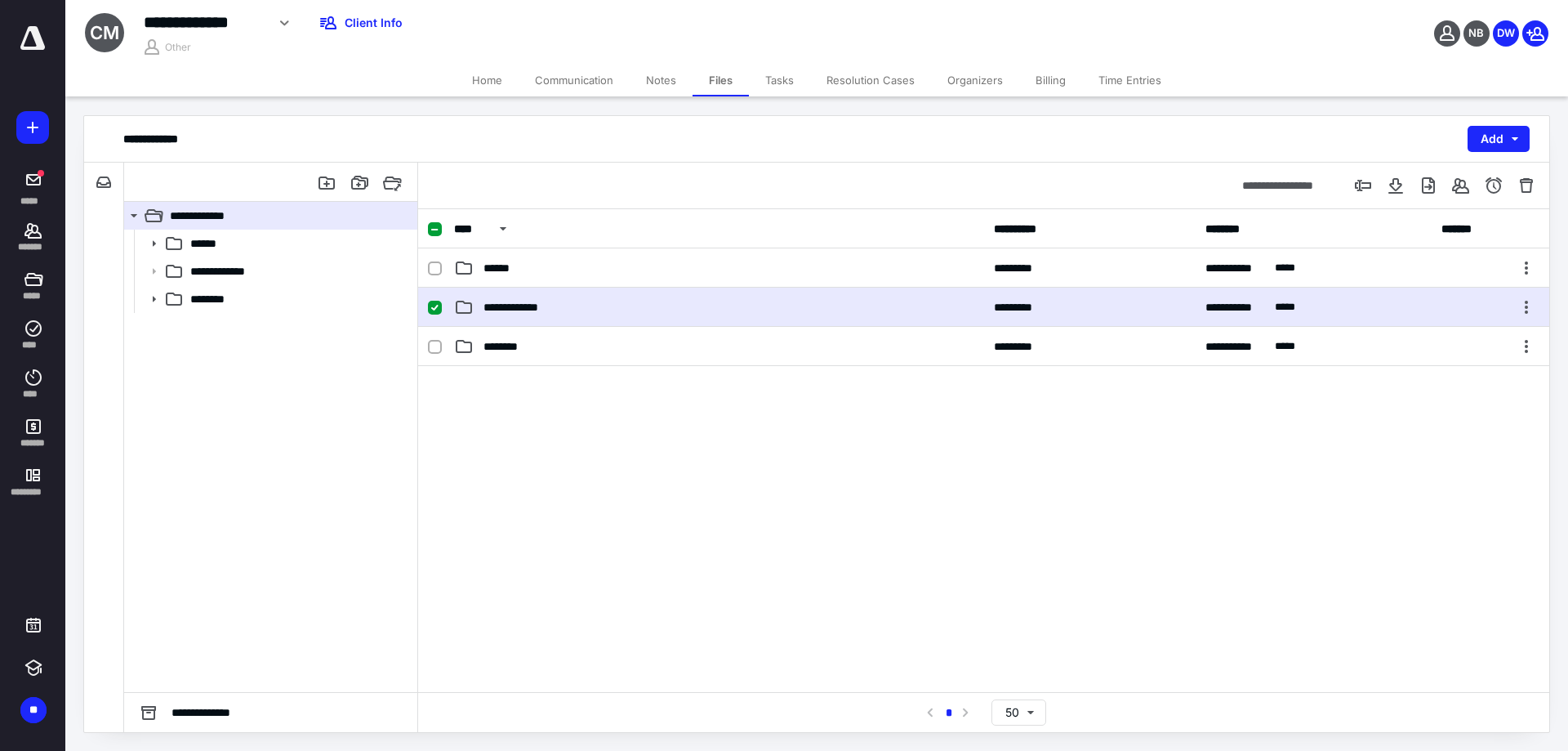 click on "**********" at bounding box center [719, 307] 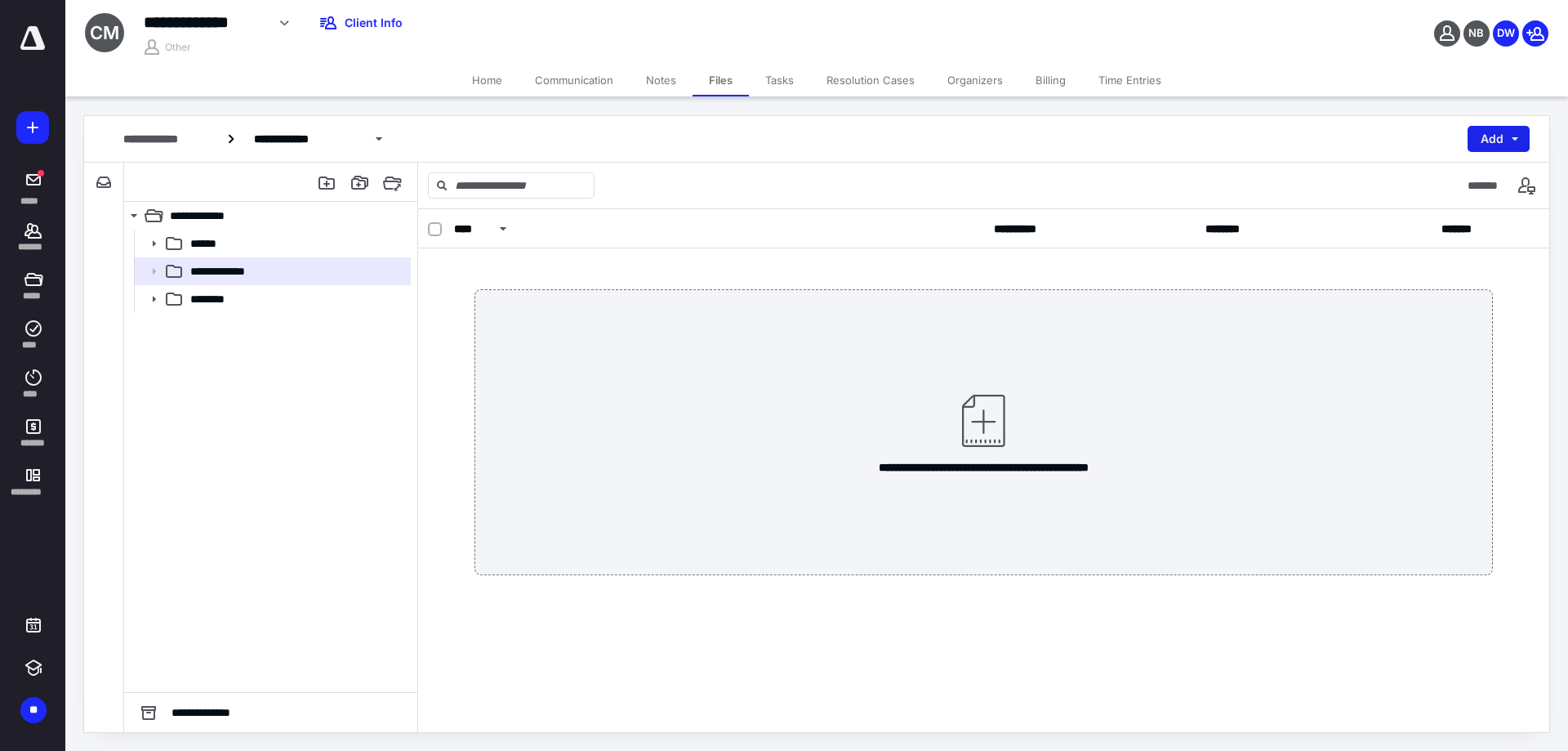 click on "Add" at bounding box center [1499, 139] 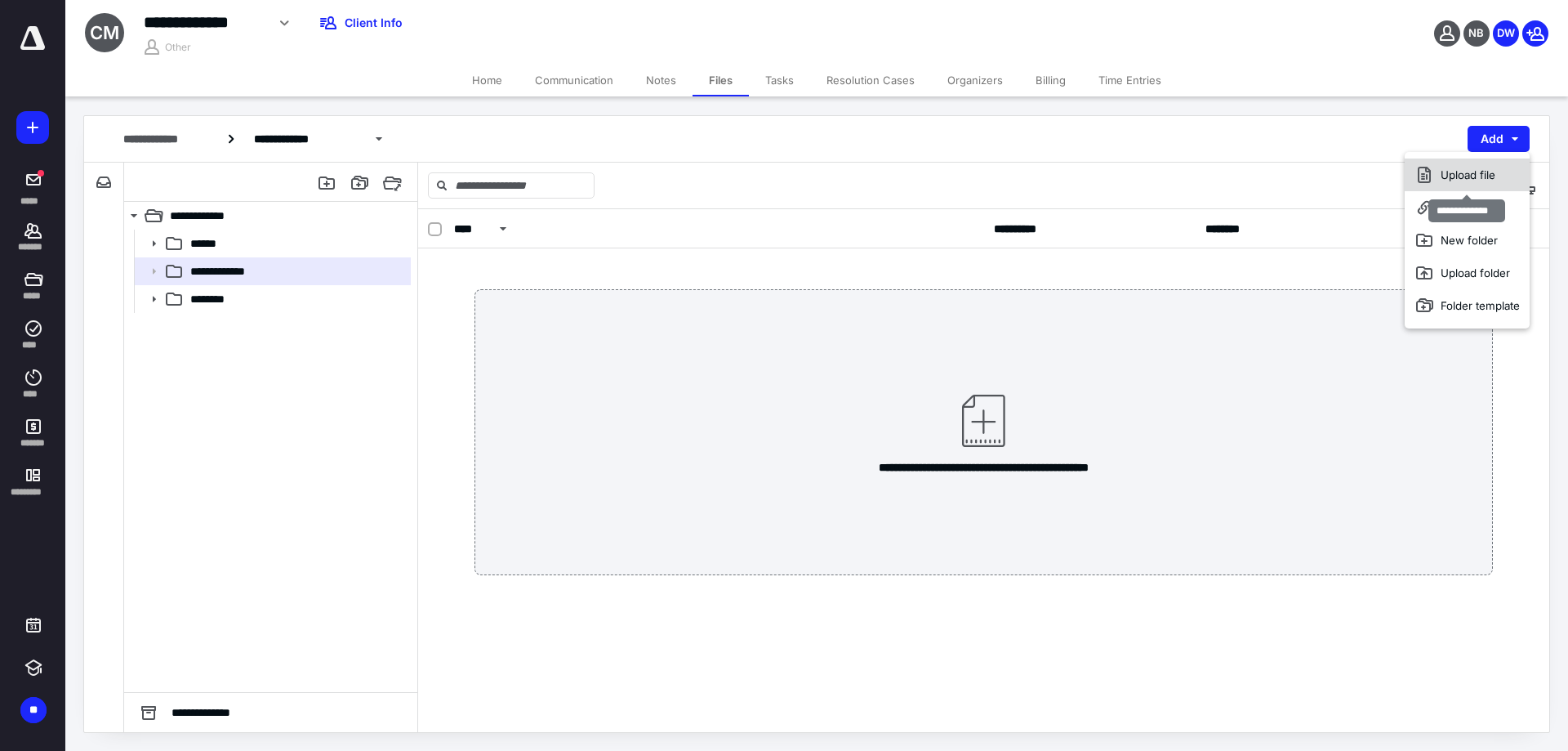 click on "Upload file" at bounding box center [1467, 175] 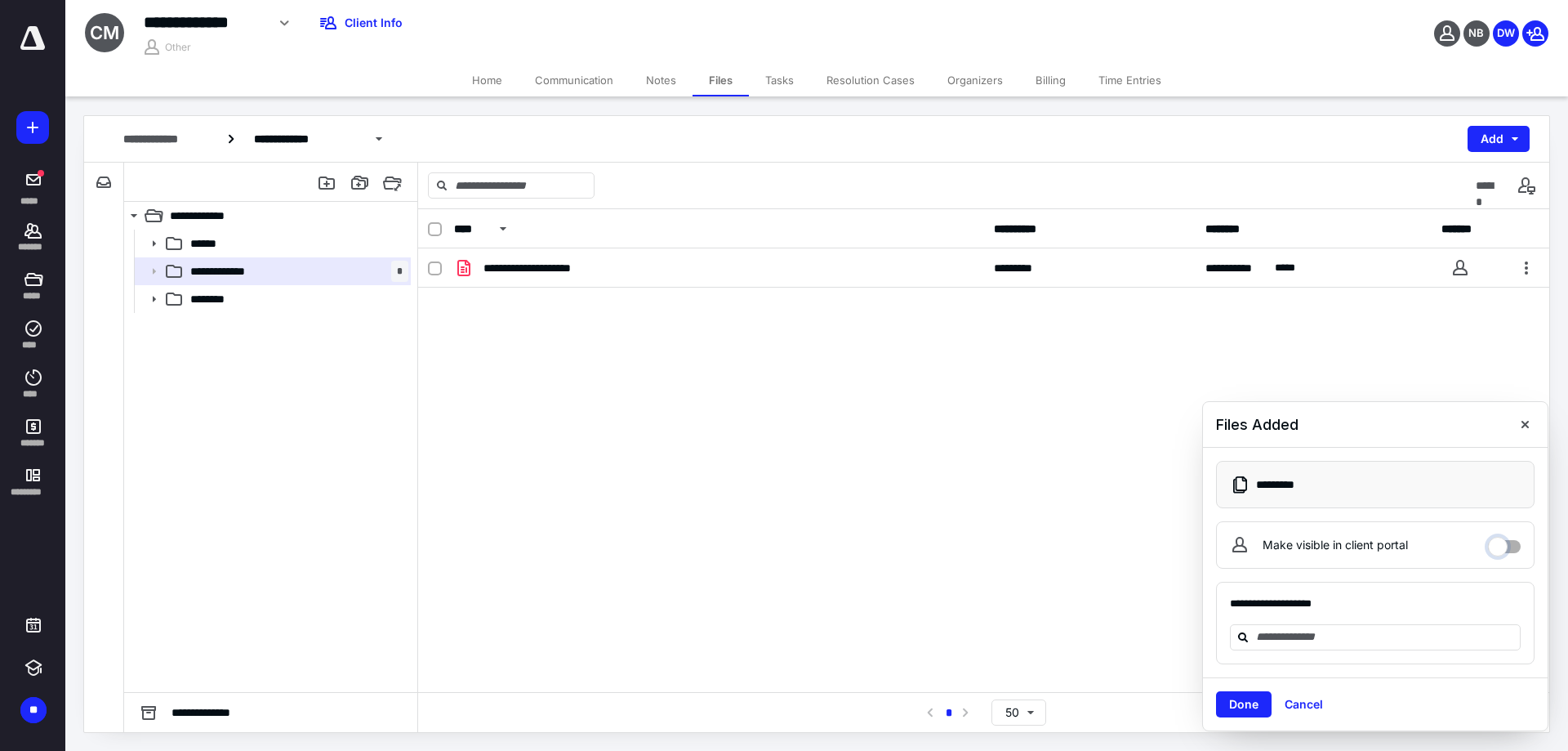 click on "Make visible in client portal" at bounding box center [1504, 543] 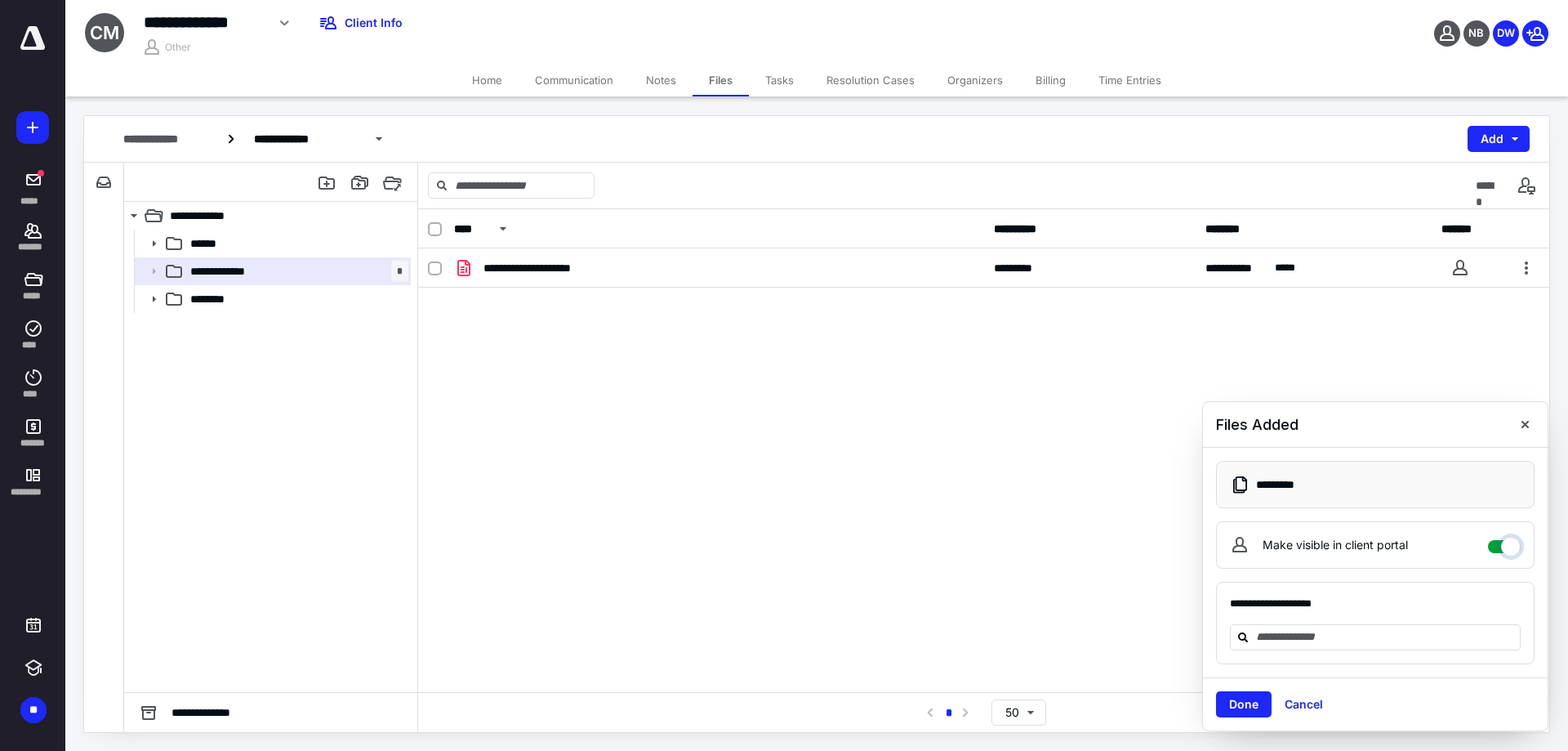checkbox on "****" 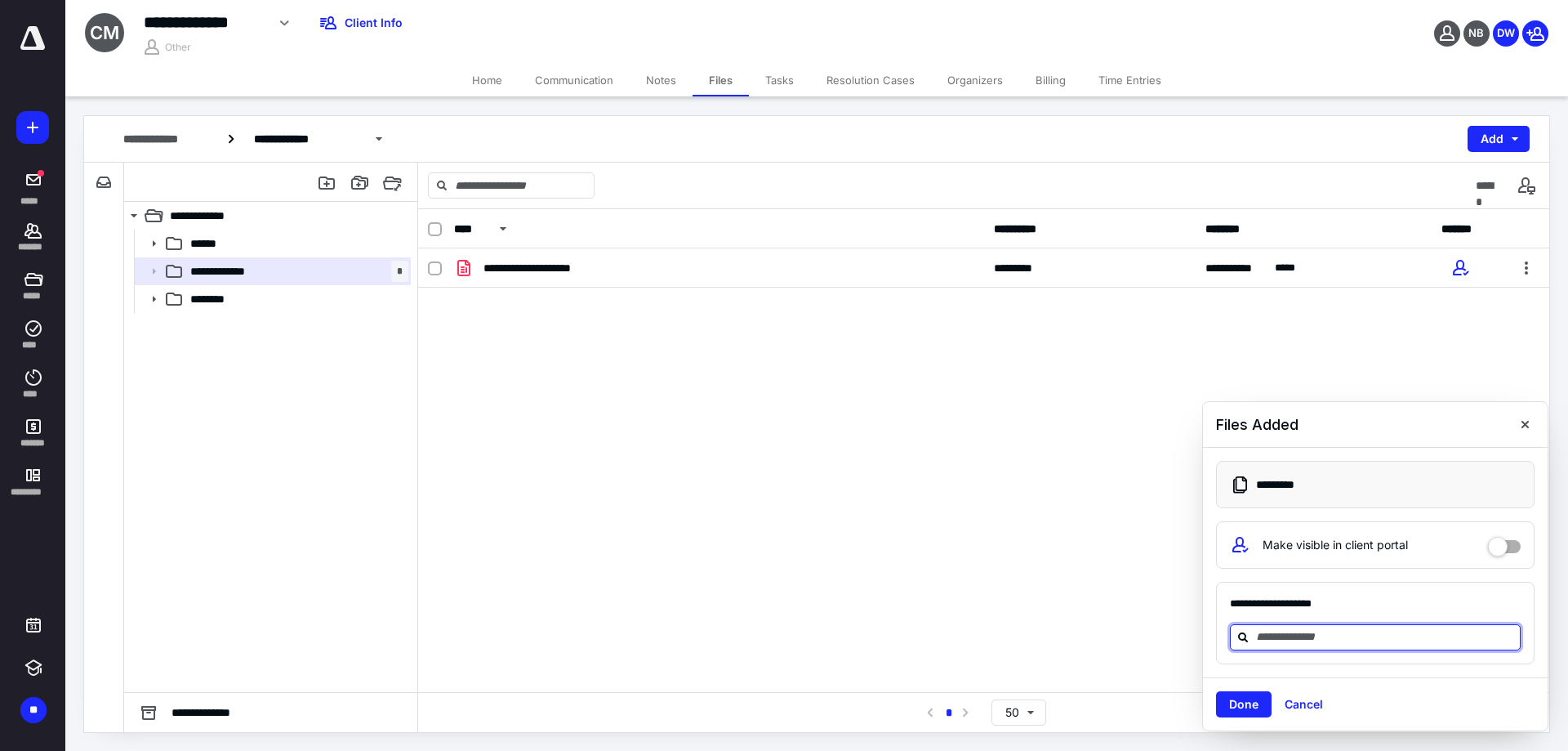 click at bounding box center (1385, 637) 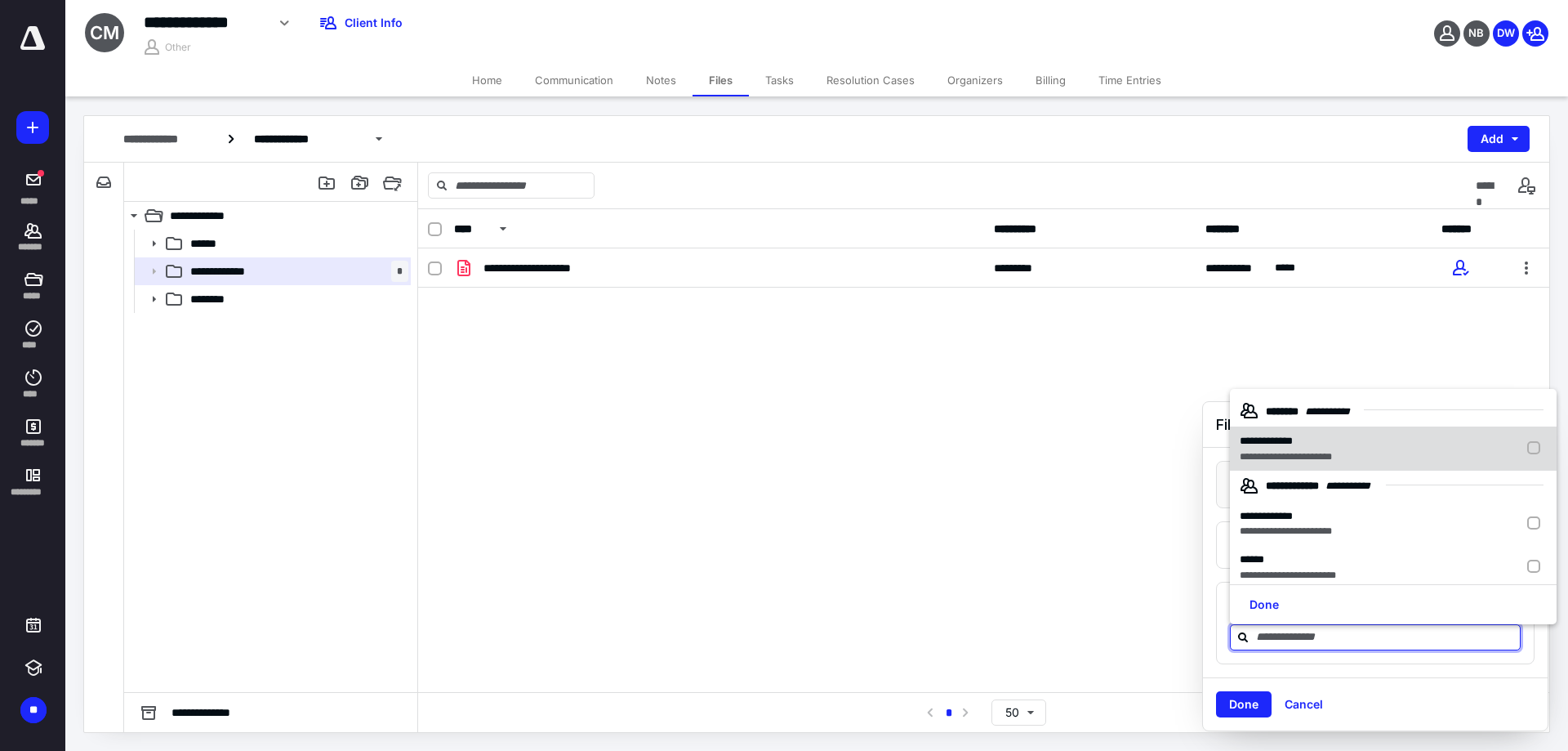 click on "**********" at bounding box center (1266, 440) 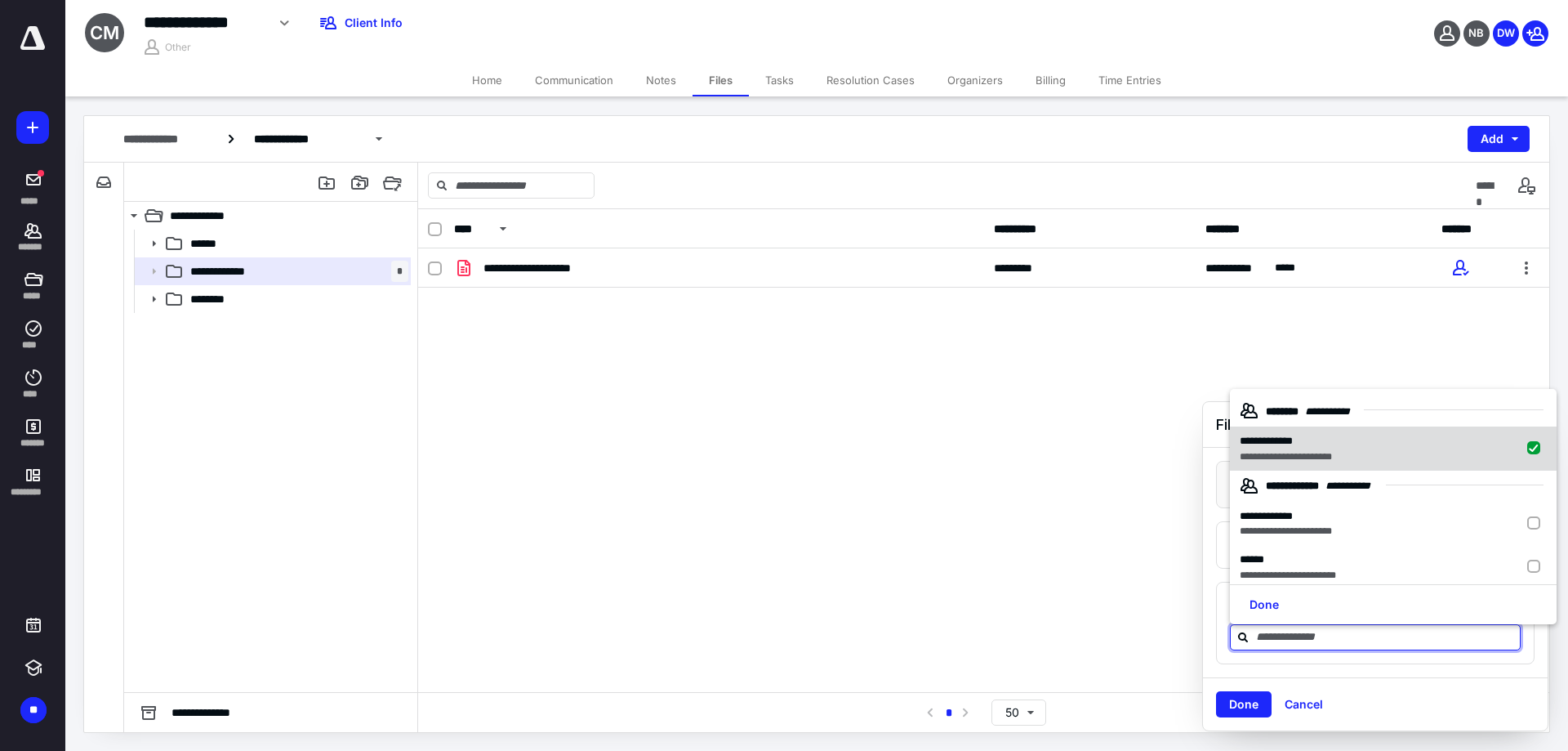 checkbox on "true" 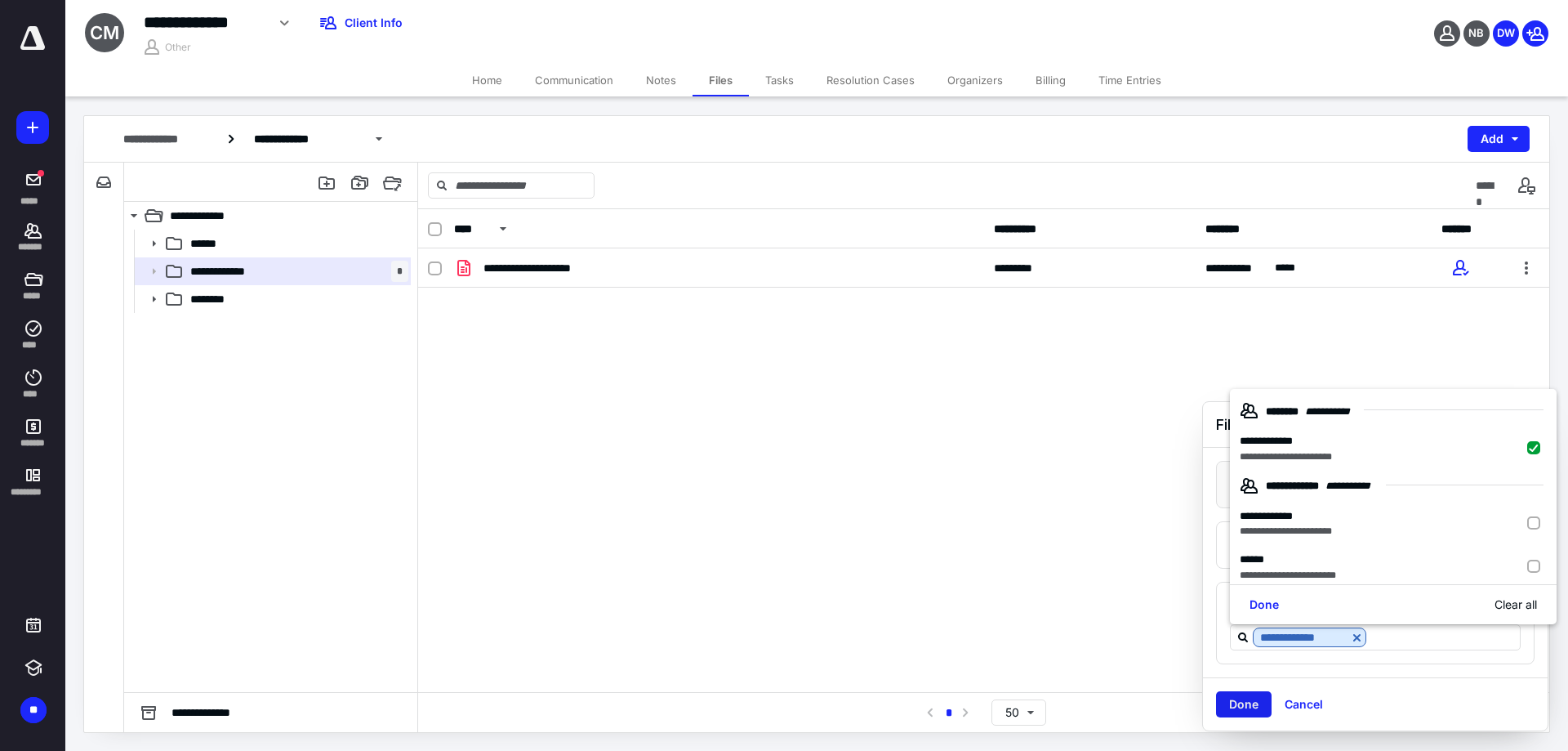 click on "Done" at bounding box center (1244, 704) 